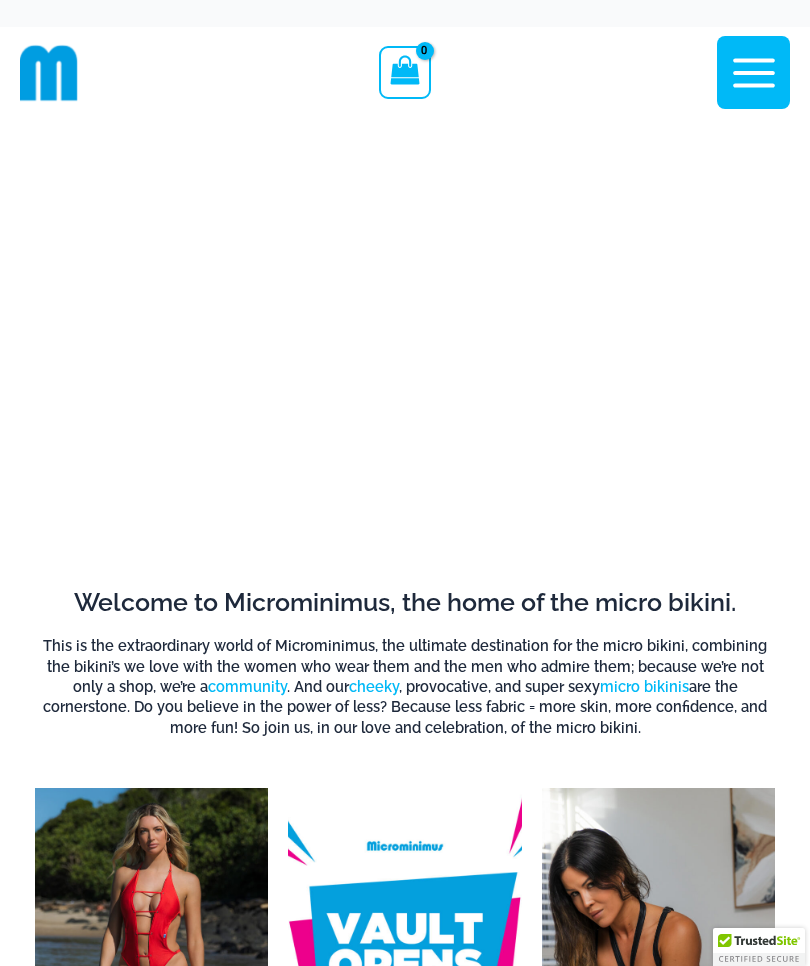 scroll, scrollTop: 0, scrollLeft: 0, axis: both 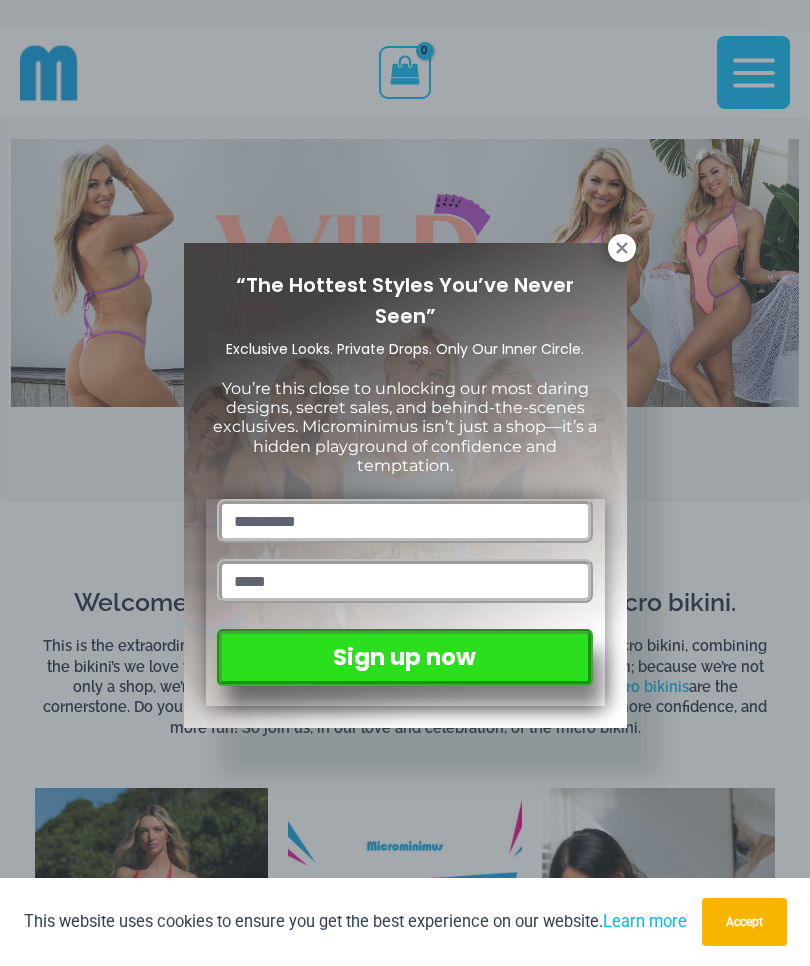 click 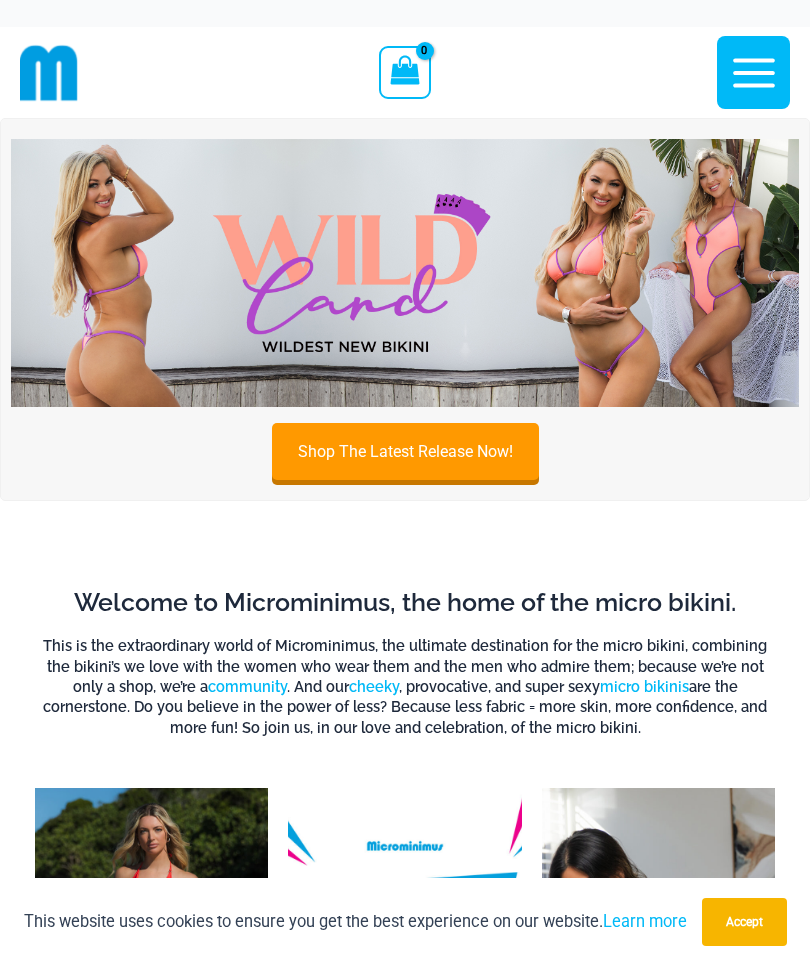 click on "Shop The Latest Release Now!" at bounding box center [405, 451] 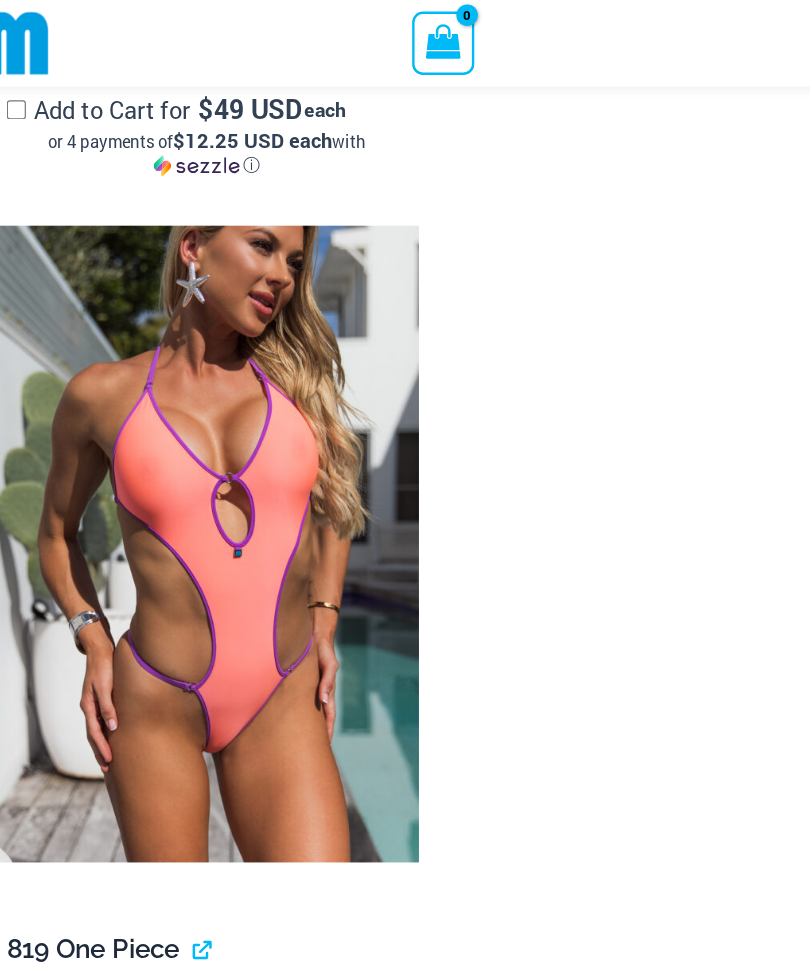 scroll, scrollTop: 4418, scrollLeft: 0, axis: vertical 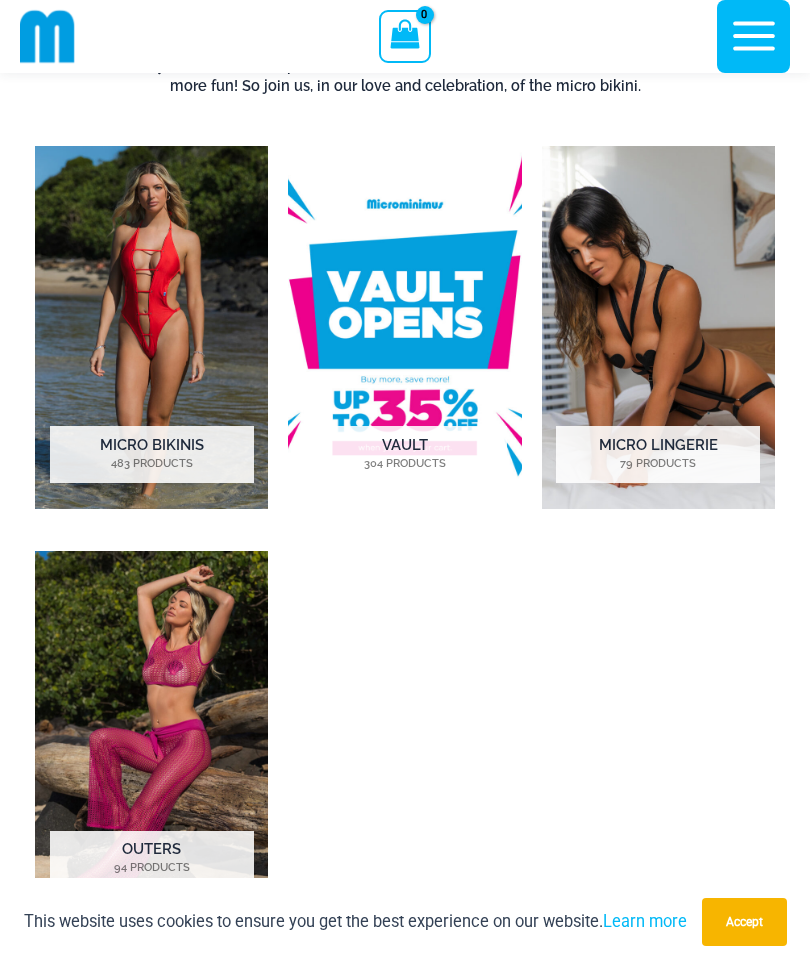 click at bounding box center [658, 327] 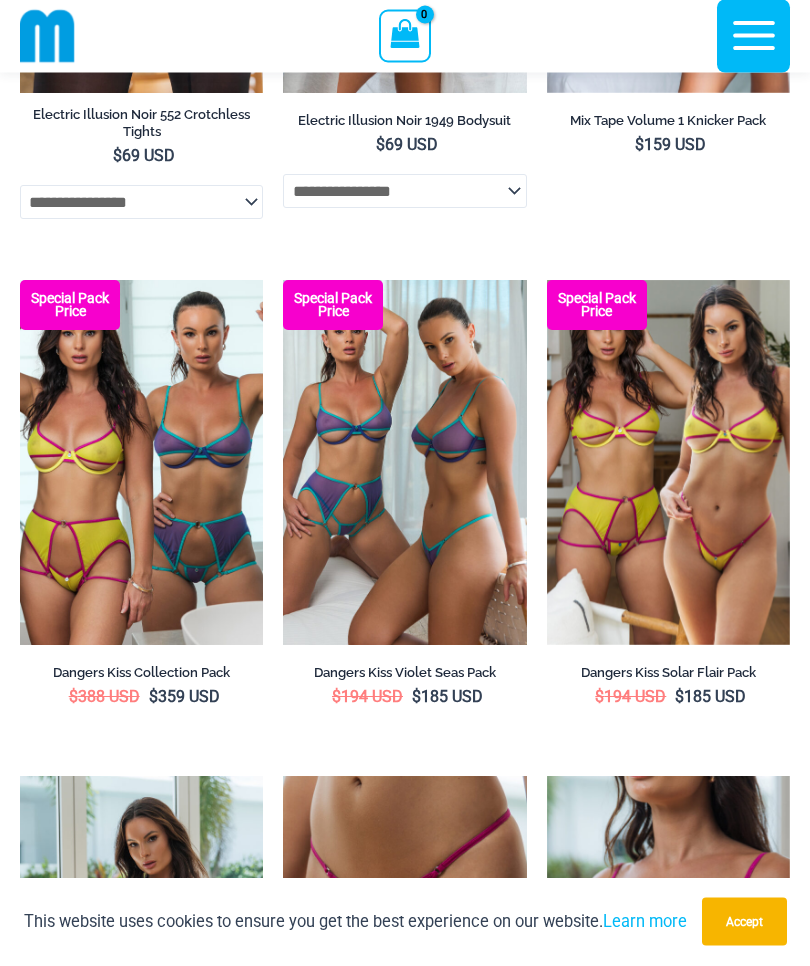scroll, scrollTop: 3939, scrollLeft: 0, axis: vertical 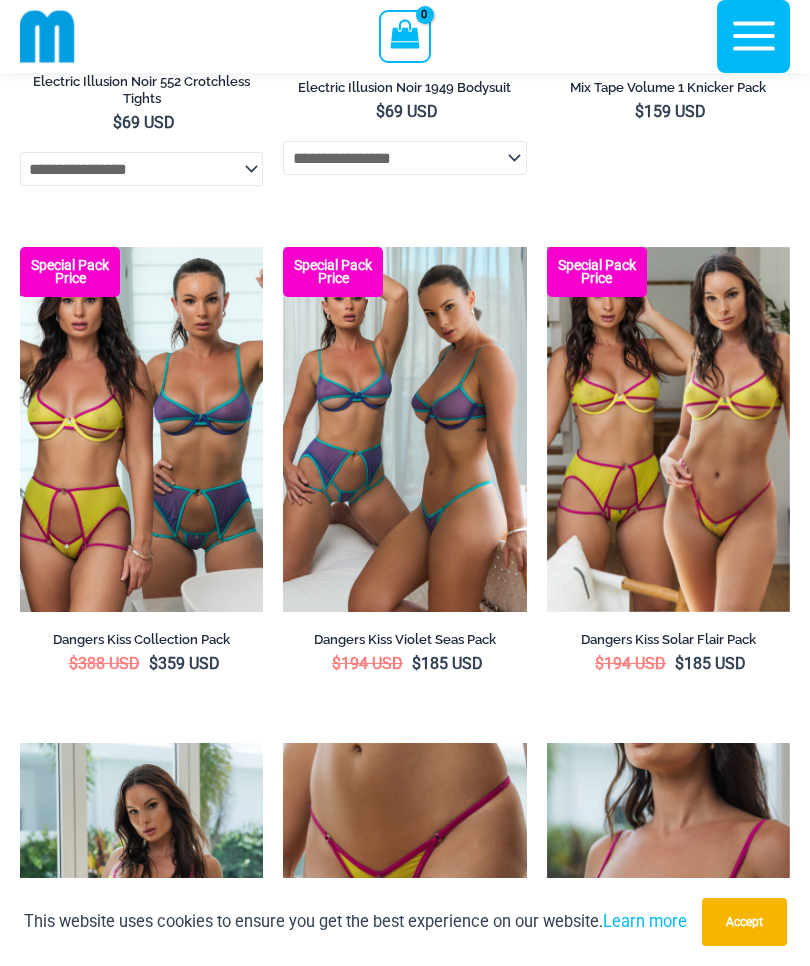 click at bounding box center [283, 247] 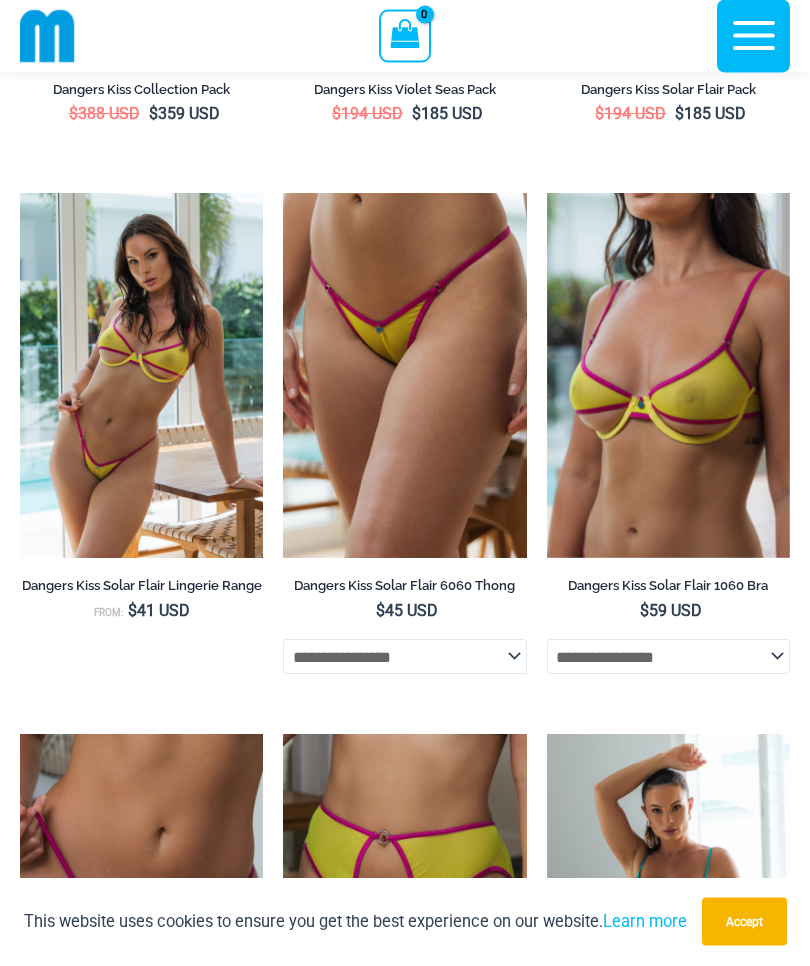 scroll, scrollTop: 4489, scrollLeft: 0, axis: vertical 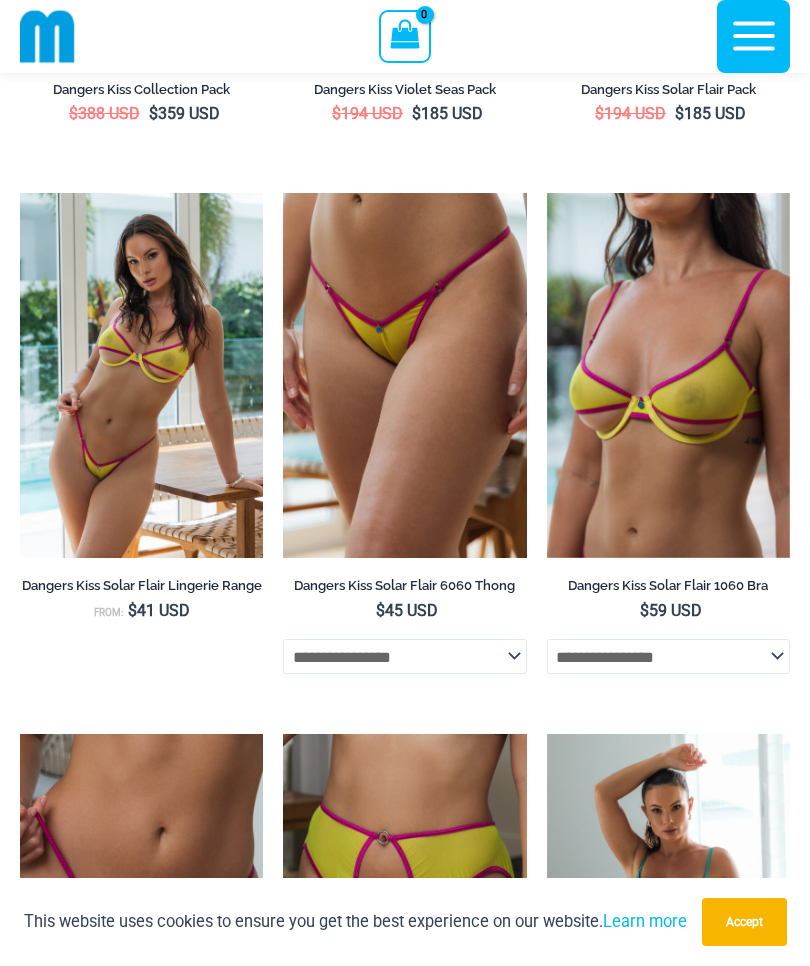 click at bounding box center (547, 193) 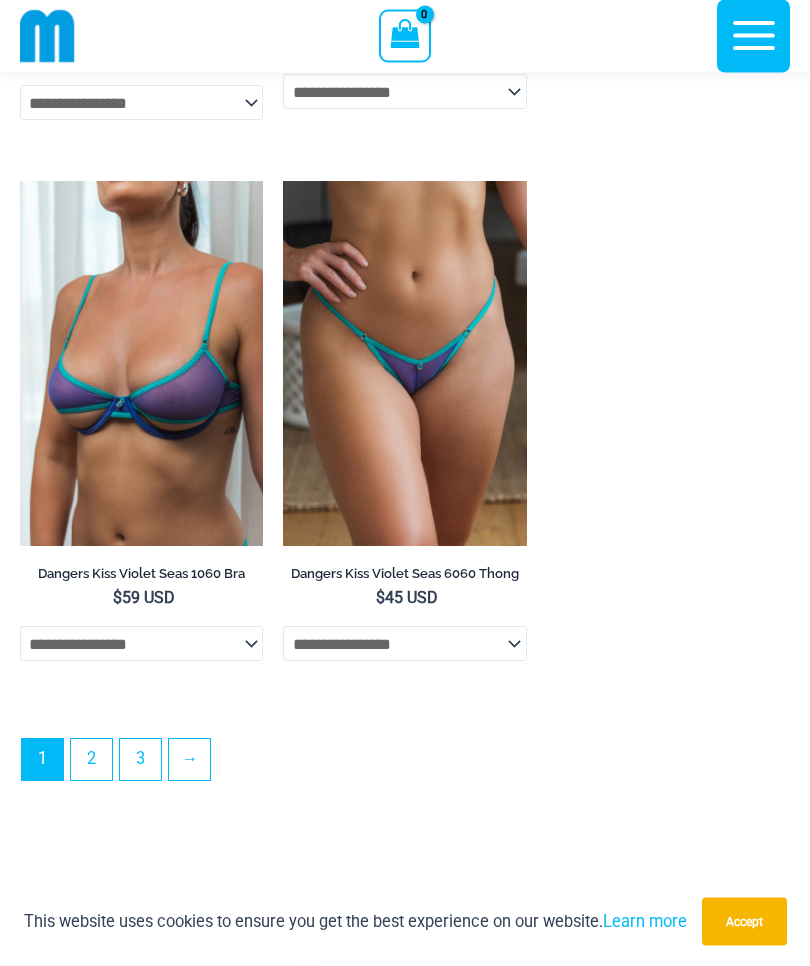 scroll, scrollTop: 5698, scrollLeft: 0, axis: vertical 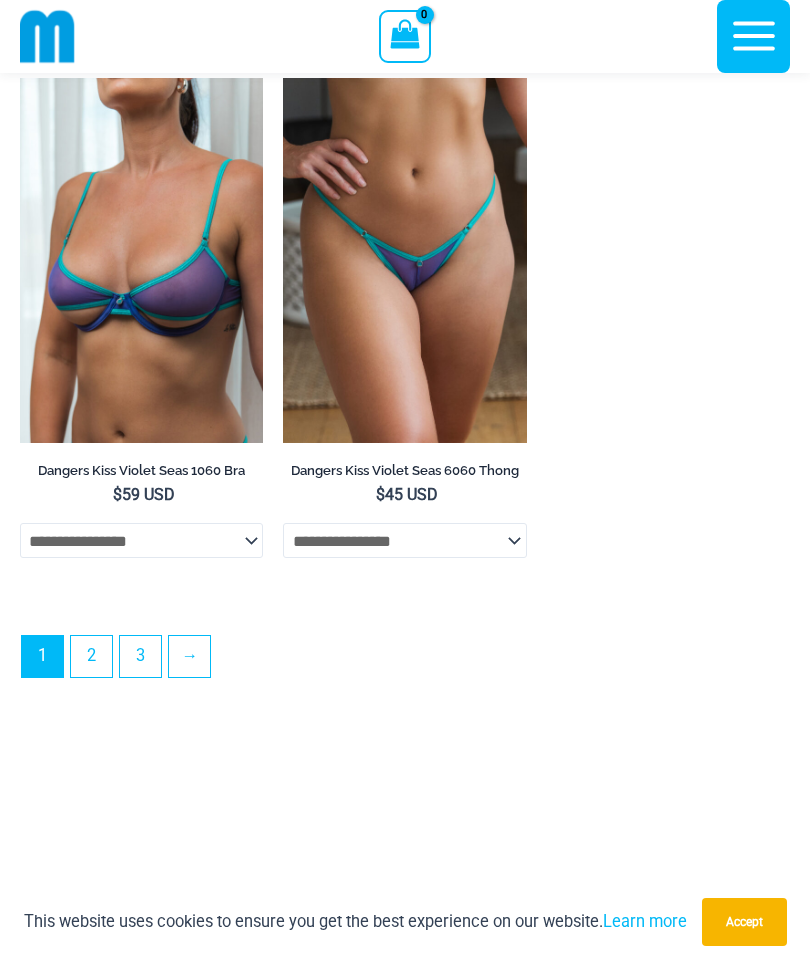 click on "2" at bounding box center [91, 656] 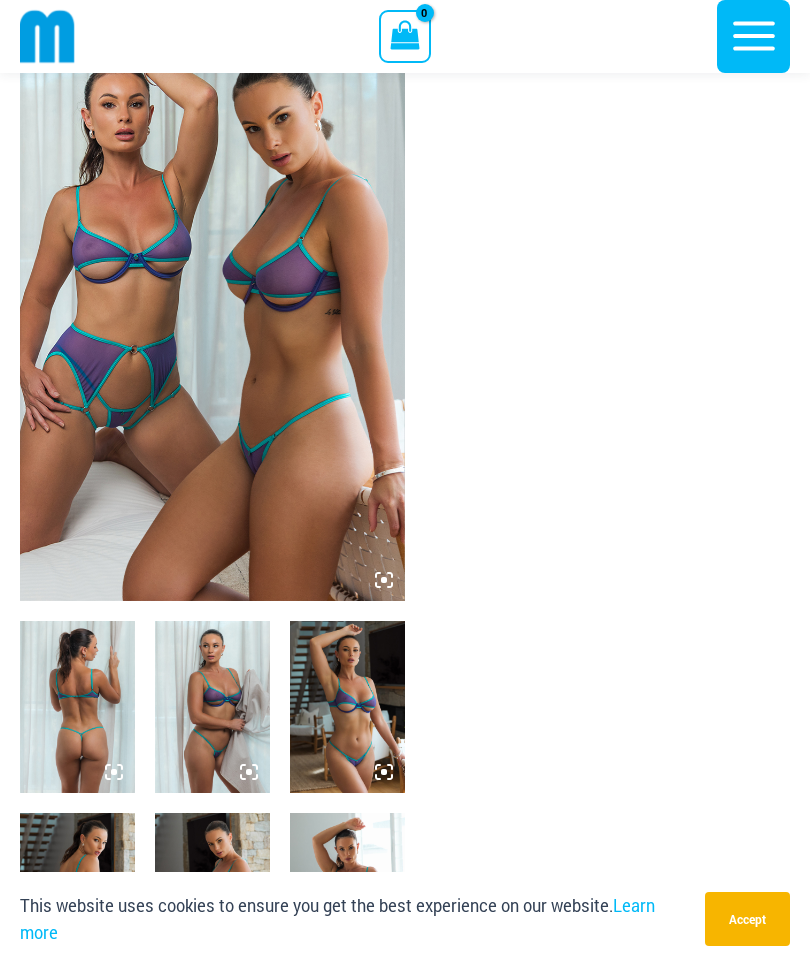 scroll, scrollTop: 243, scrollLeft: 0, axis: vertical 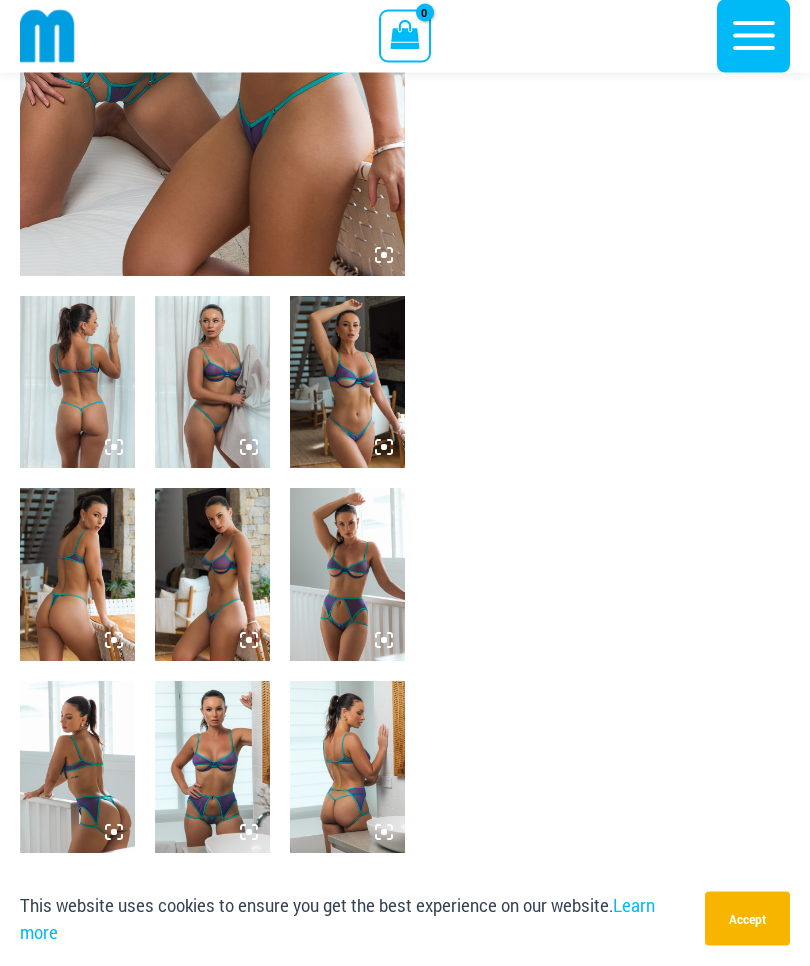 click at bounding box center [212, 768] 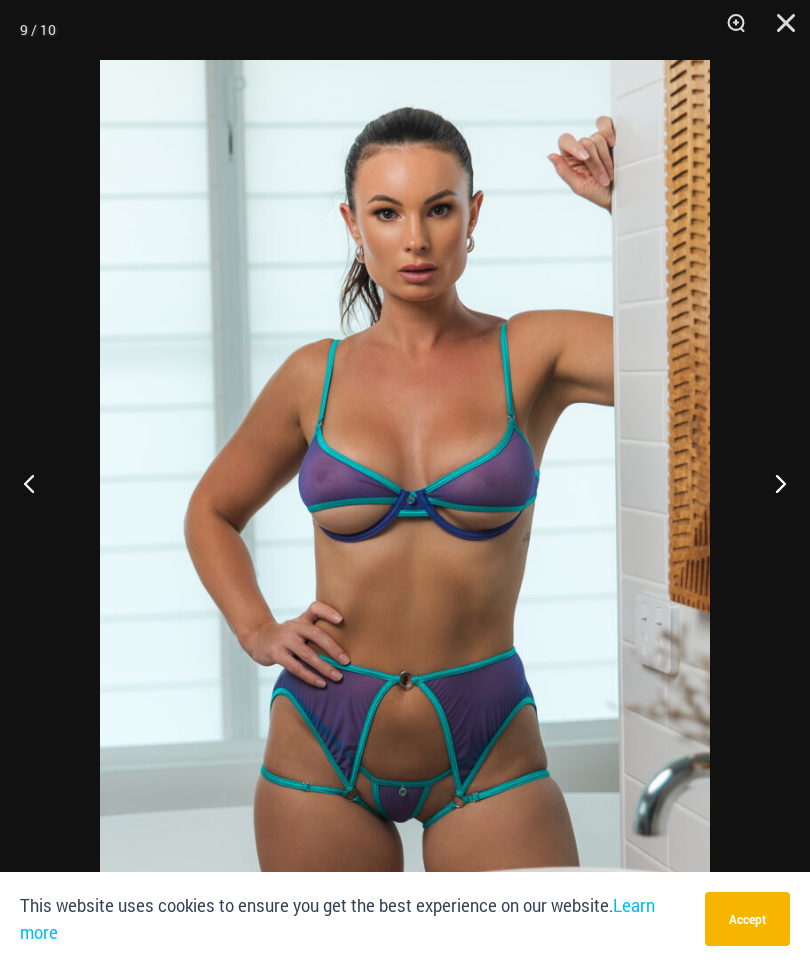 click at bounding box center [779, 30] 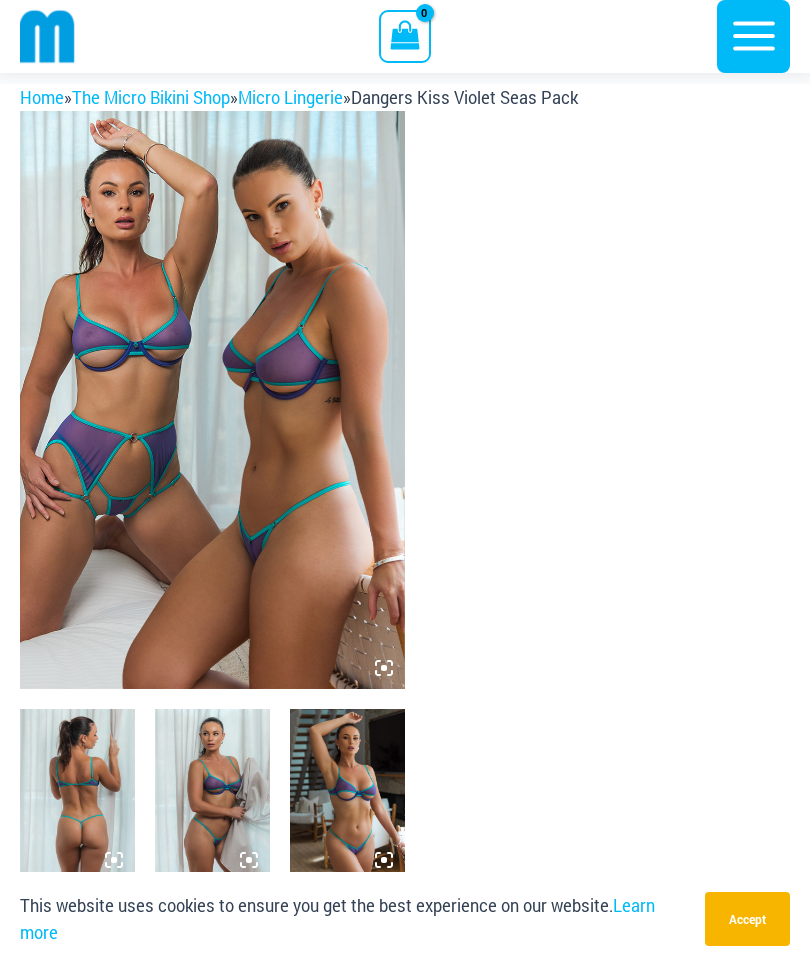 scroll, scrollTop: 0, scrollLeft: 0, axis: both 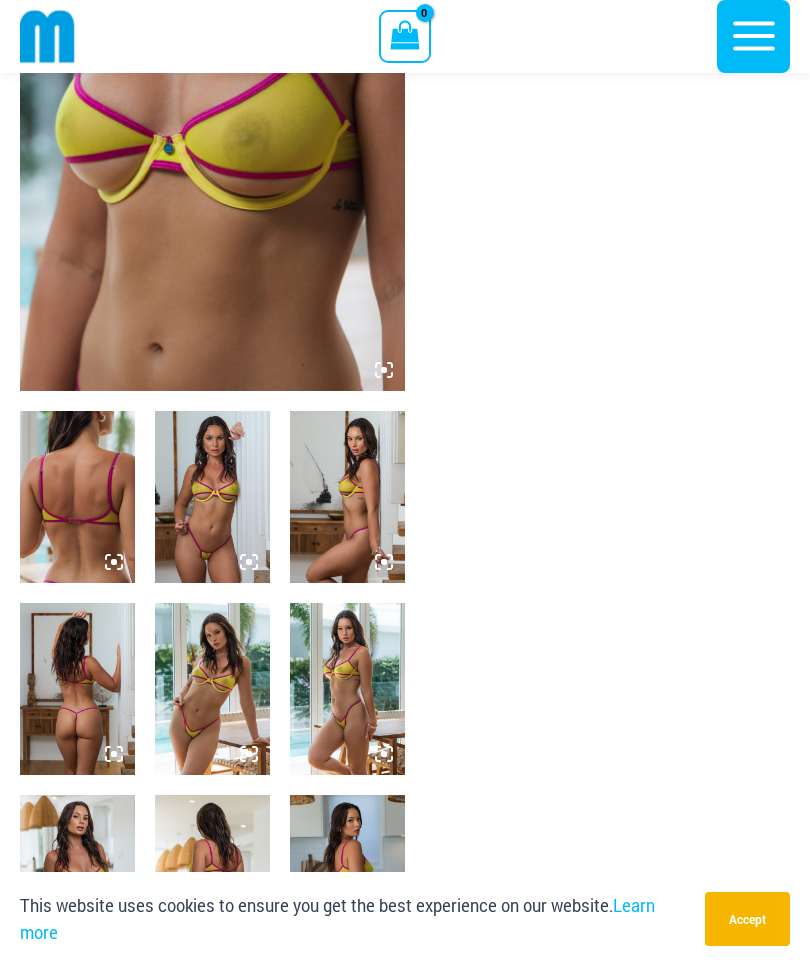 click at bounding box center (212, 497) 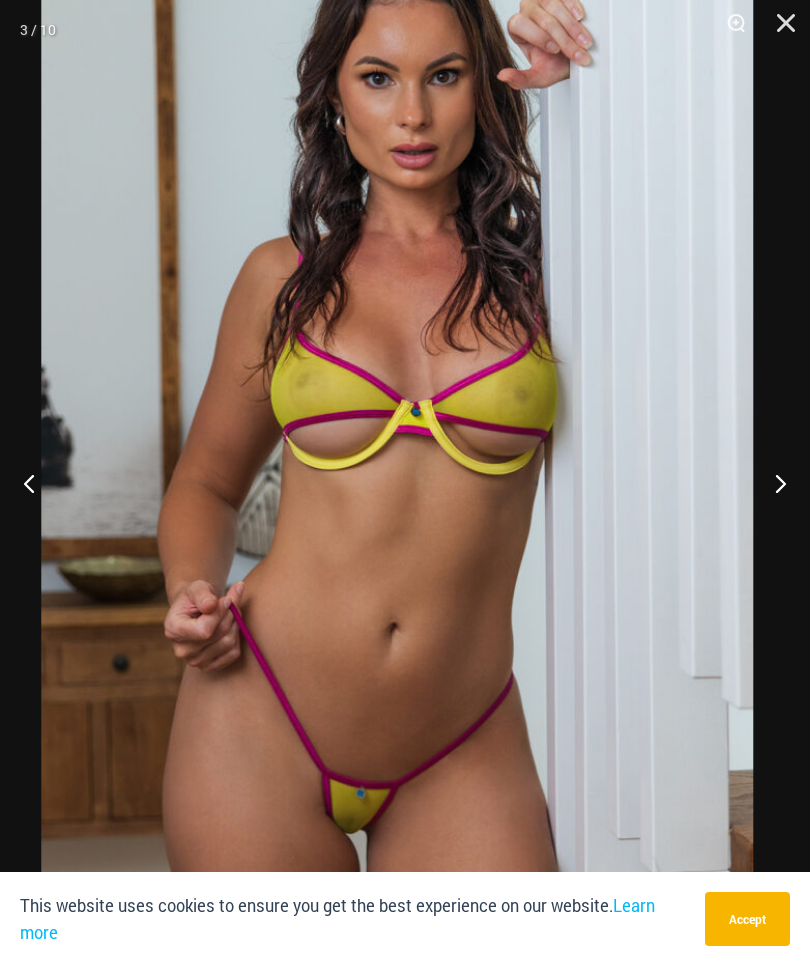 click at bounding box center [772, 483] 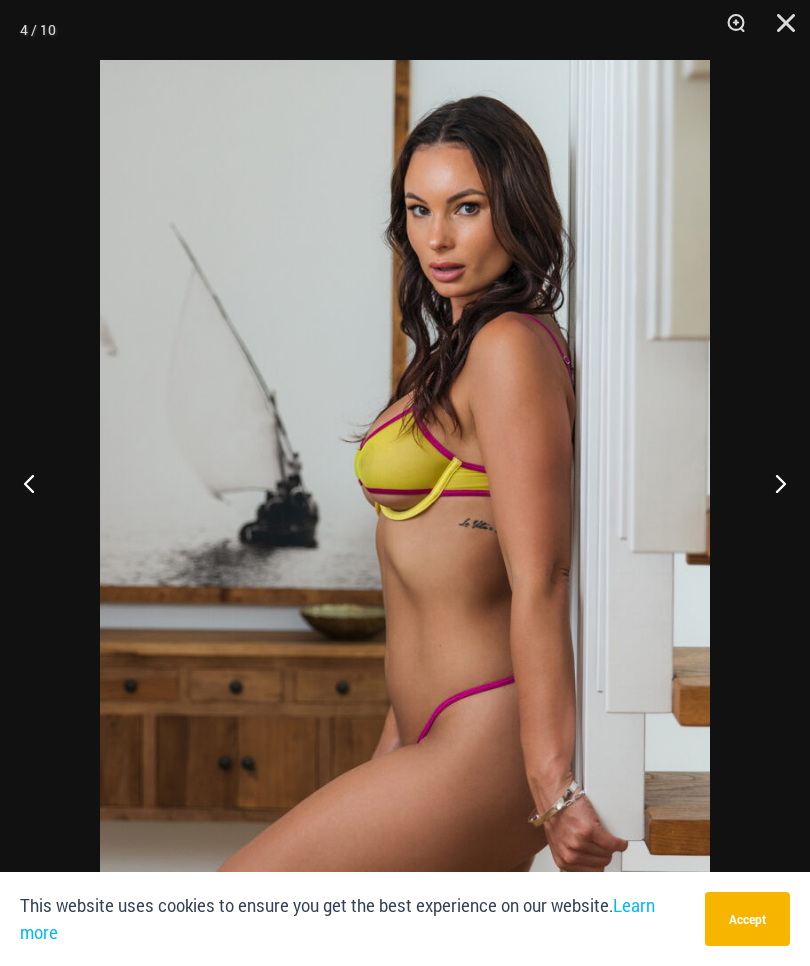 click at bounding box center (772, 483) 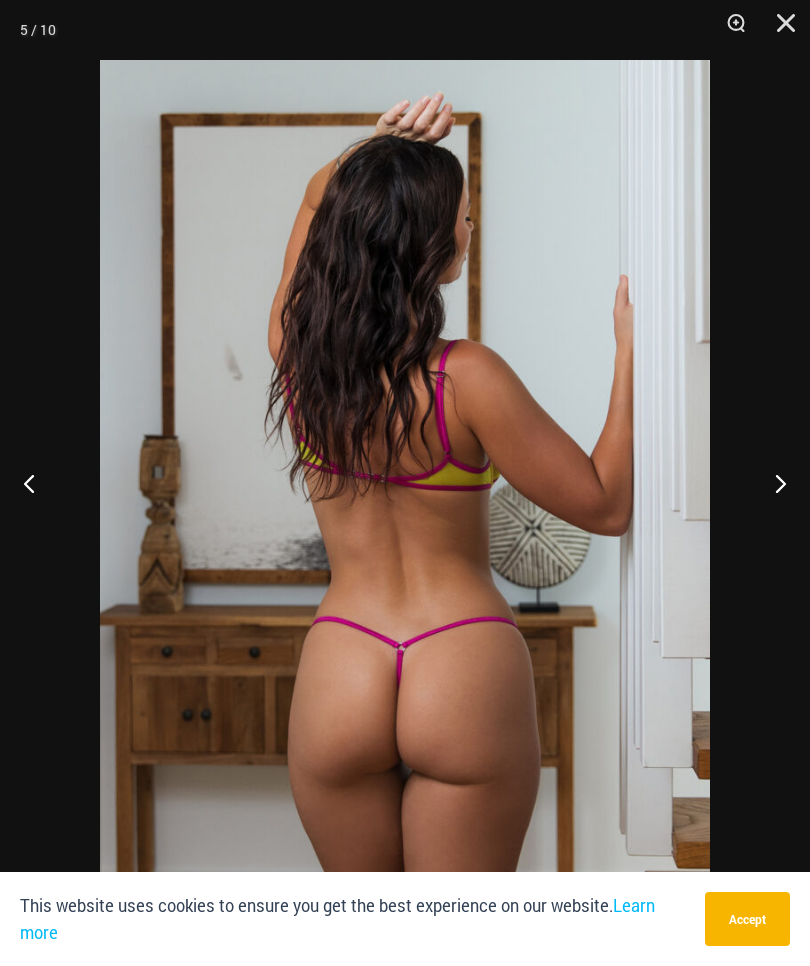 click at bounding box center (772, 483) 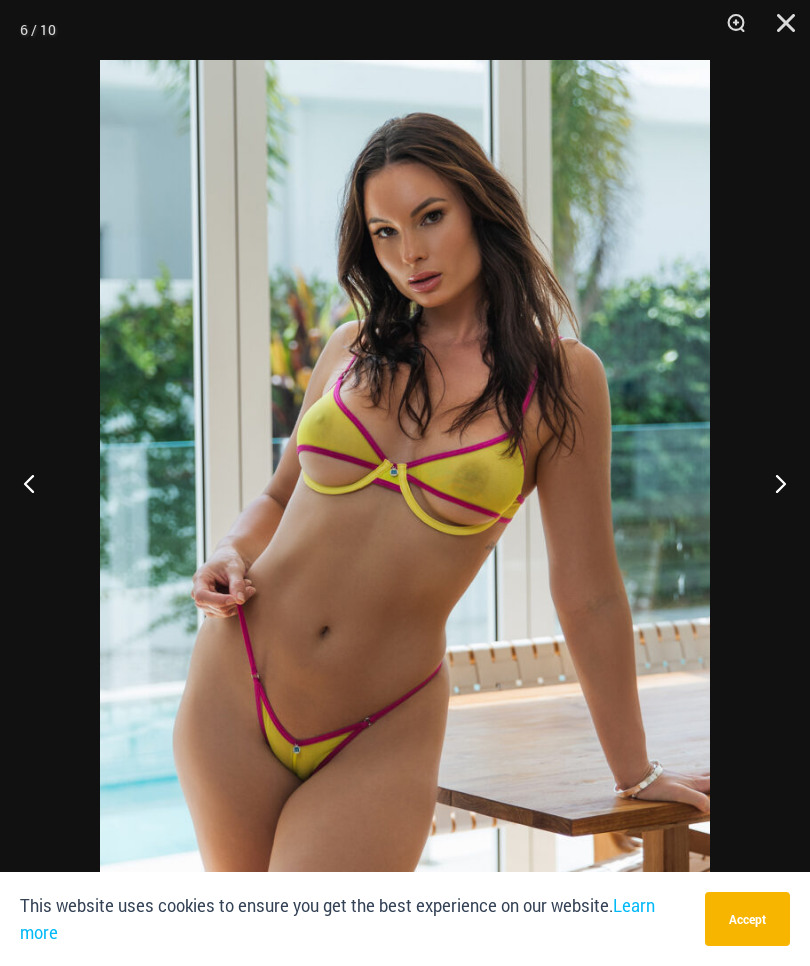 click at bounding box center [772, 483] 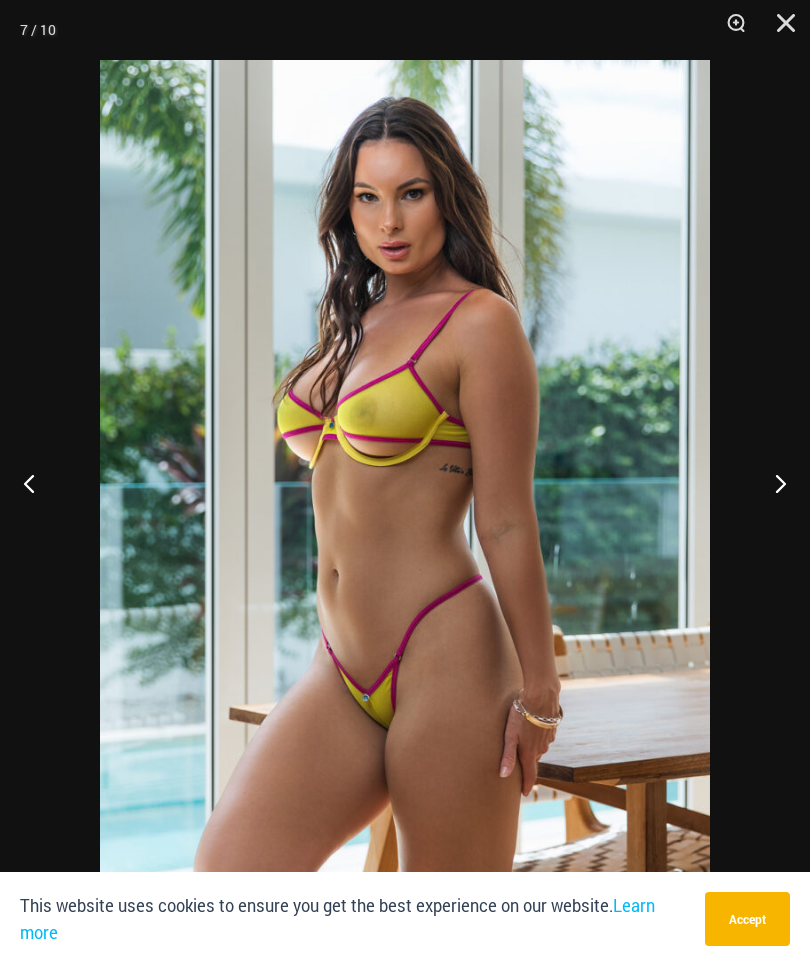 click at bounding box center [772, 483] 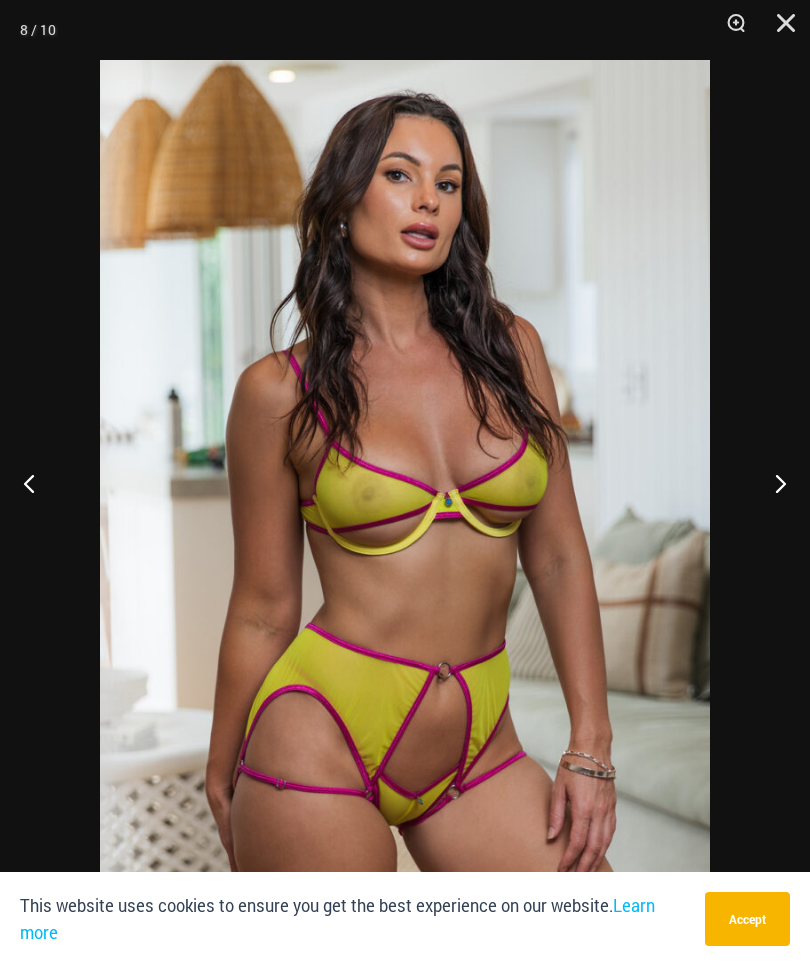 click at bounding box center [779, 30] 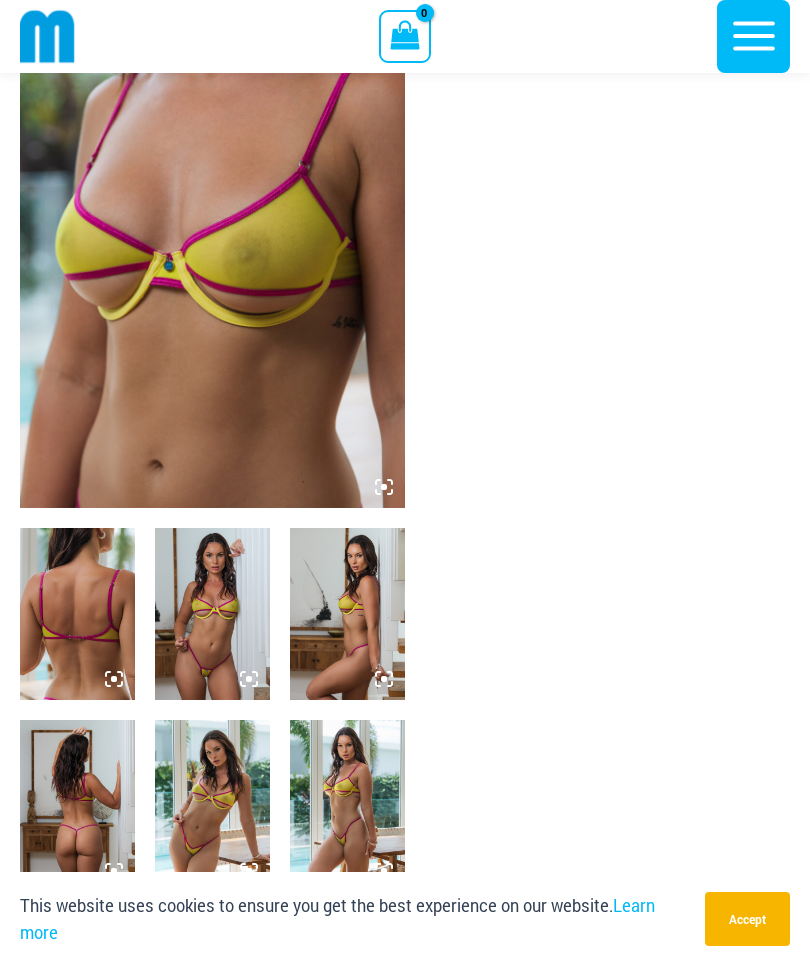 scroll, scrollTop: 0, scrollLeft: 0, axis: both 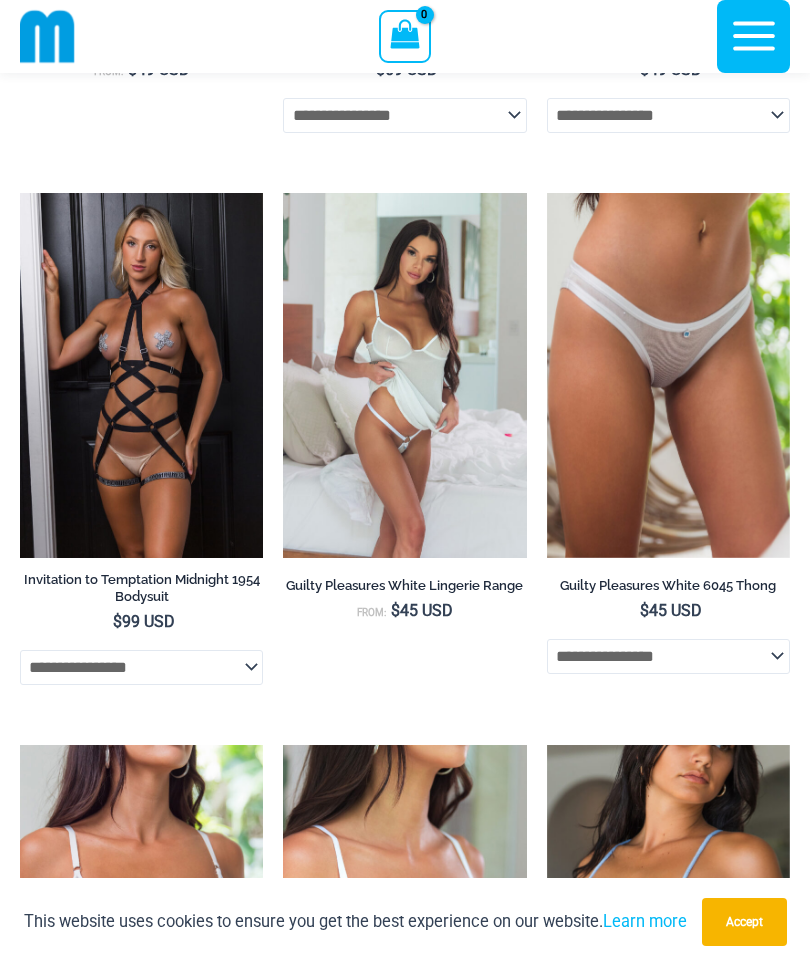 click at bounding box center [547, 193] 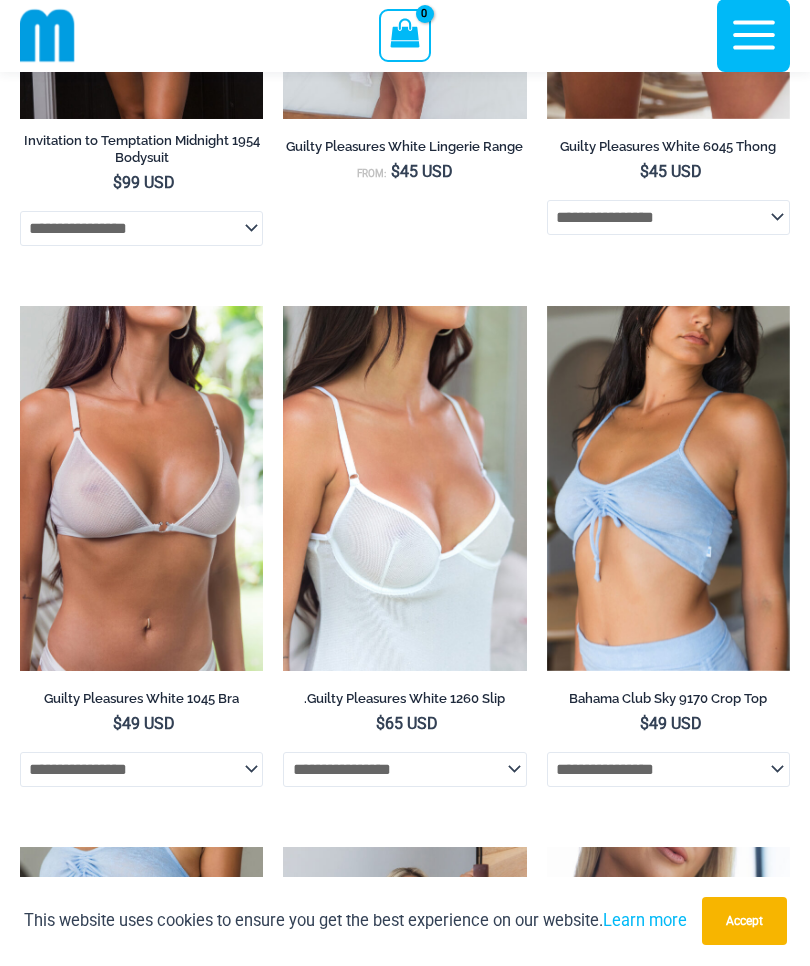 scroll, scrollTop: 1551, scrollLeft: 0, axis: vertical 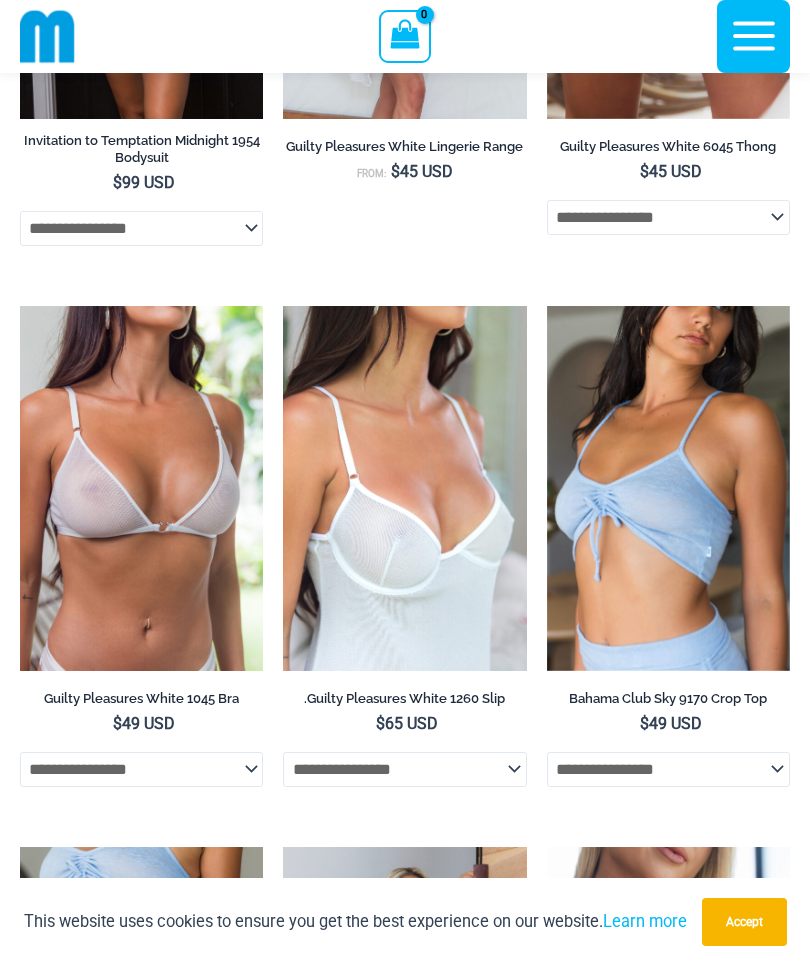click at bounding box center (20, 306) 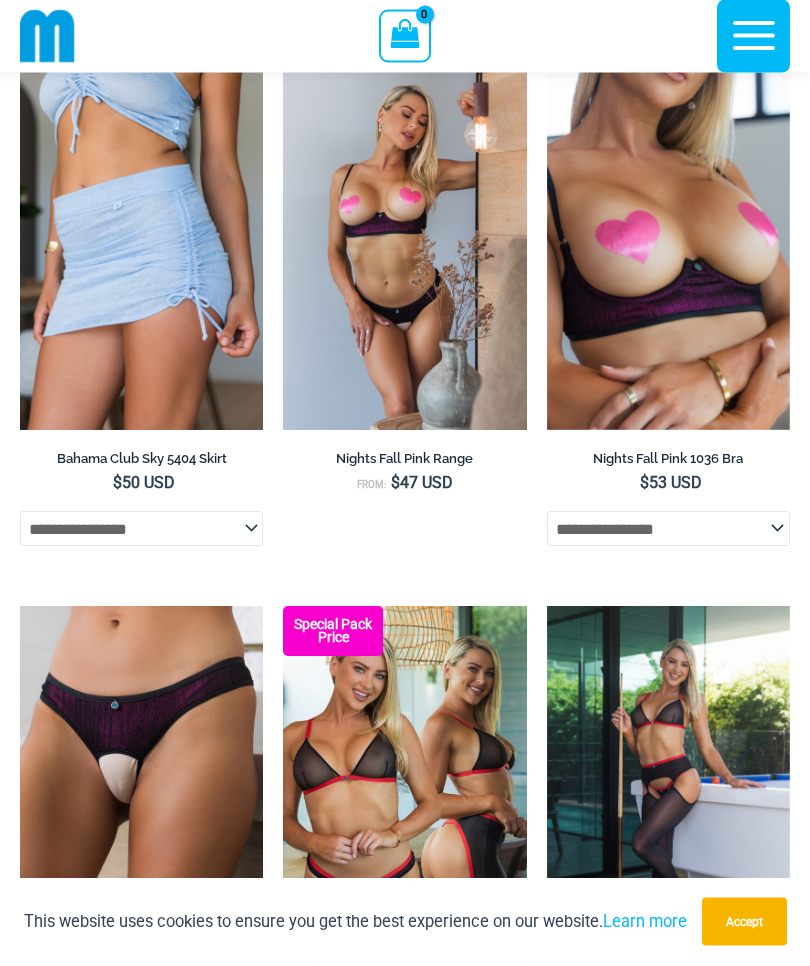 scroll, scrollTop: 2380, scrollLeft: 0, axis: vertical 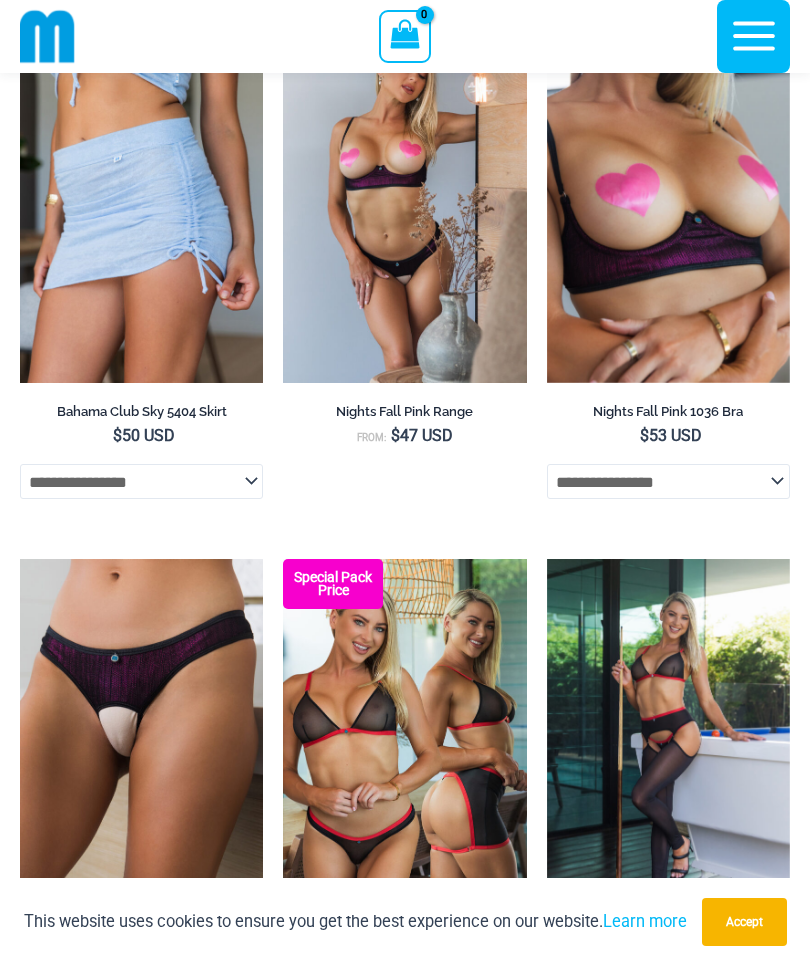 click at bounding box center (283, 559) 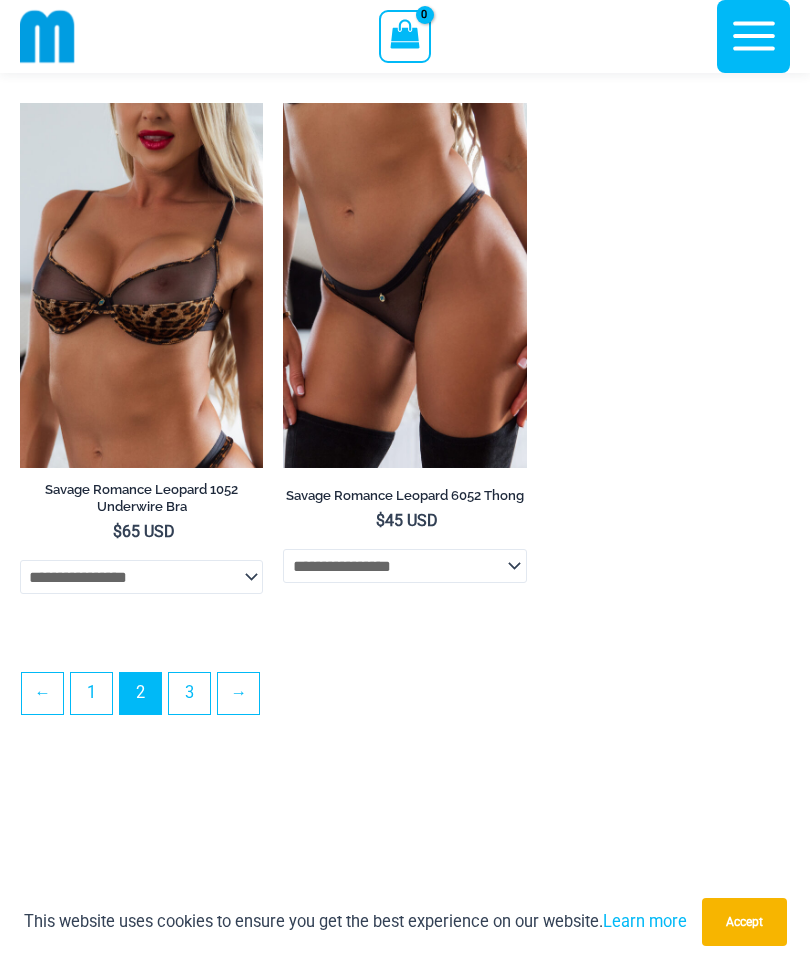 scroll, scrollTop: 5634, scrollLeft: 0, axis: vertical 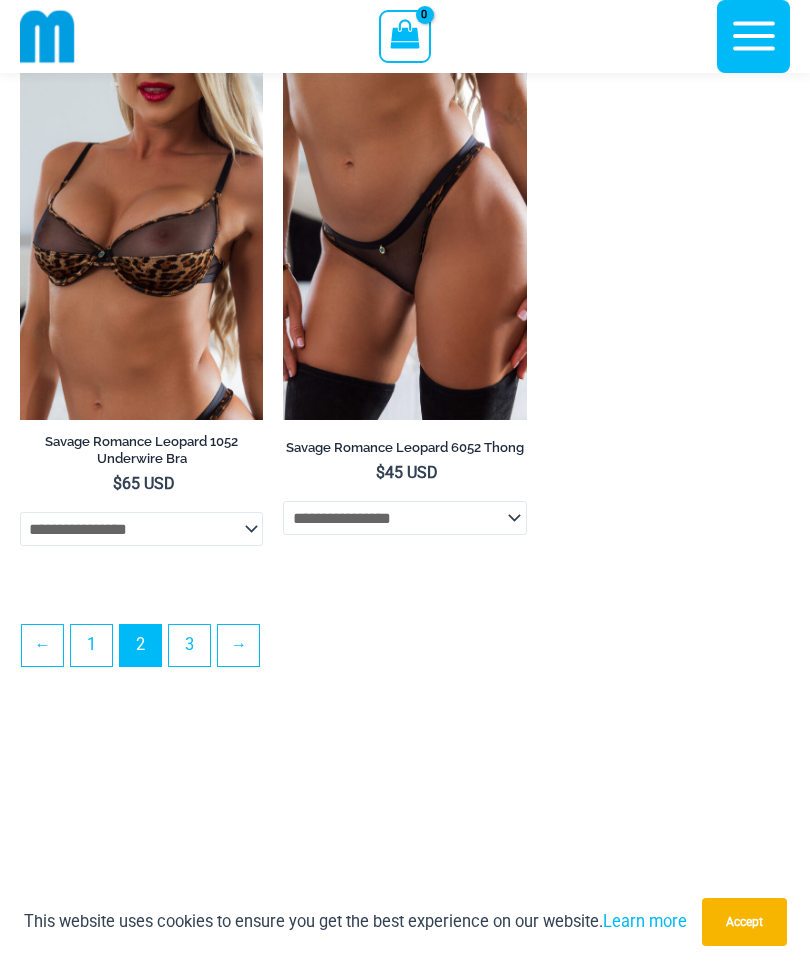 click on "3" at bounding box center [189, 645] 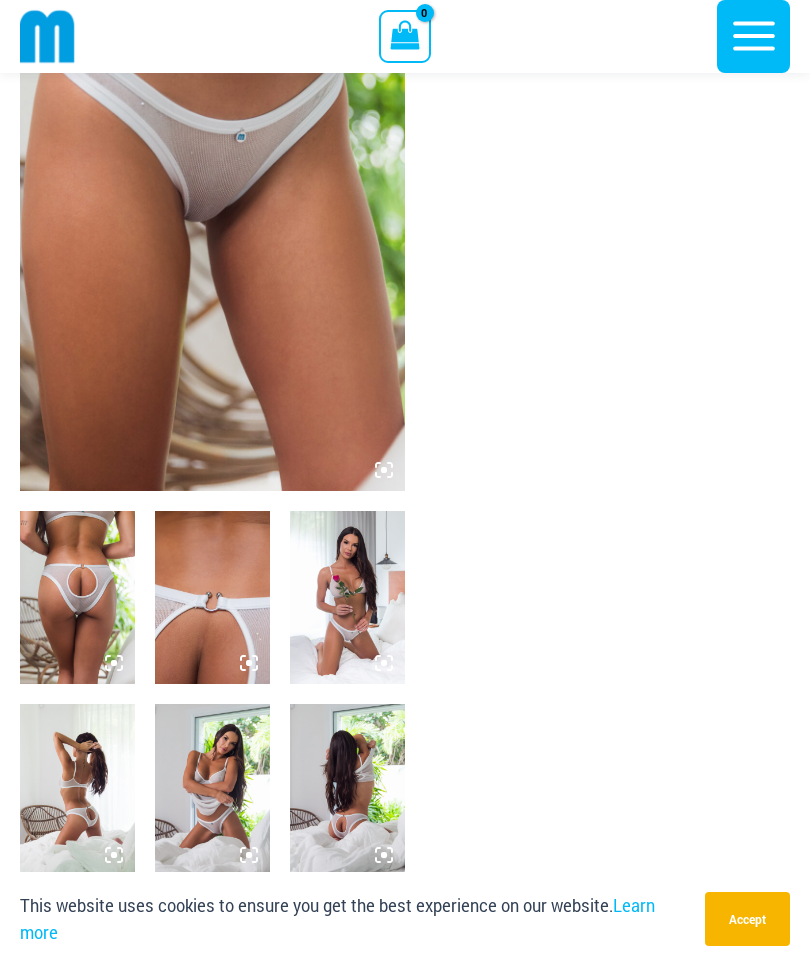scroll, scrollTop: 353, scrollLeft: 0, axis: vertical 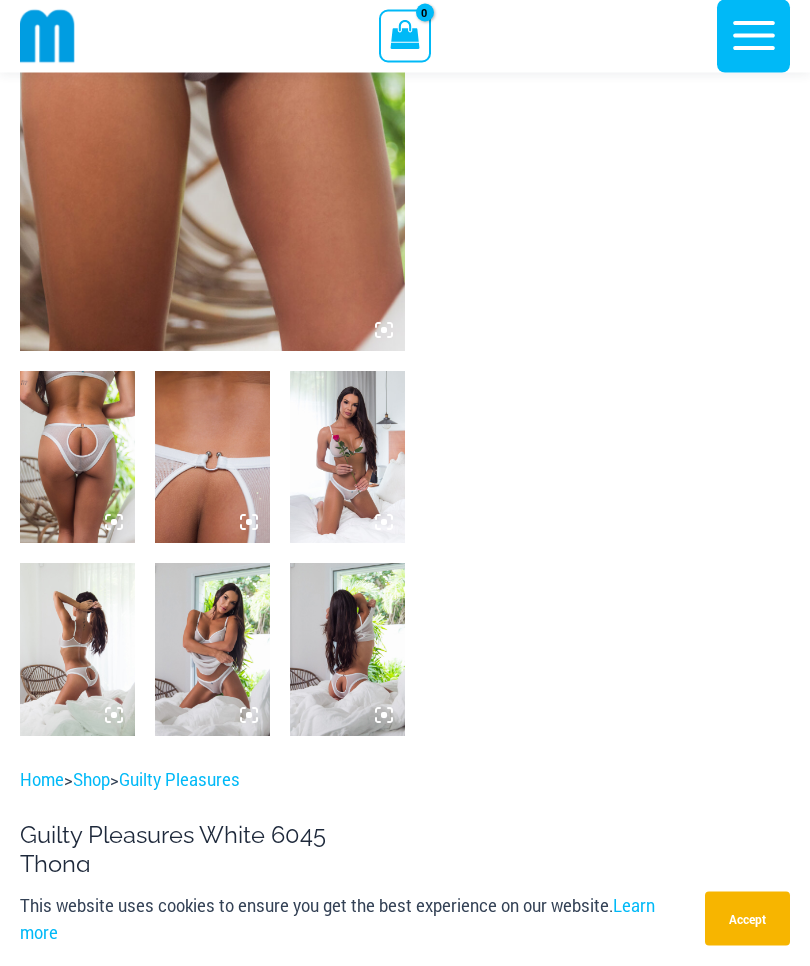 click at bounding box center (347, 458) 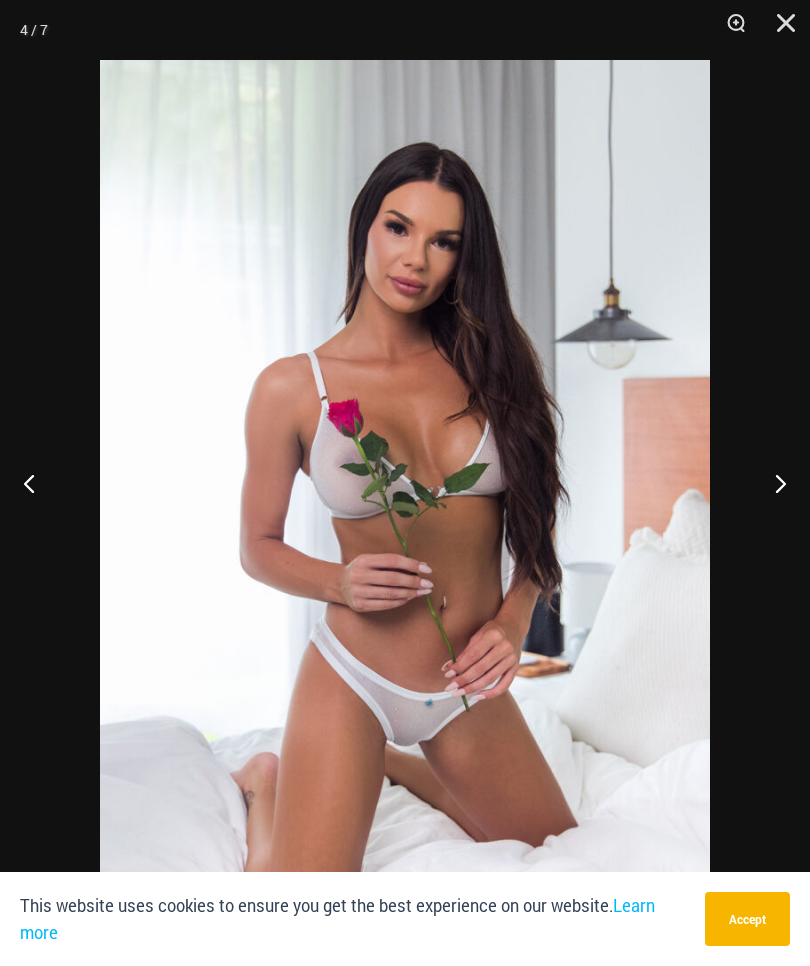 click at bounding box center [779, 30] 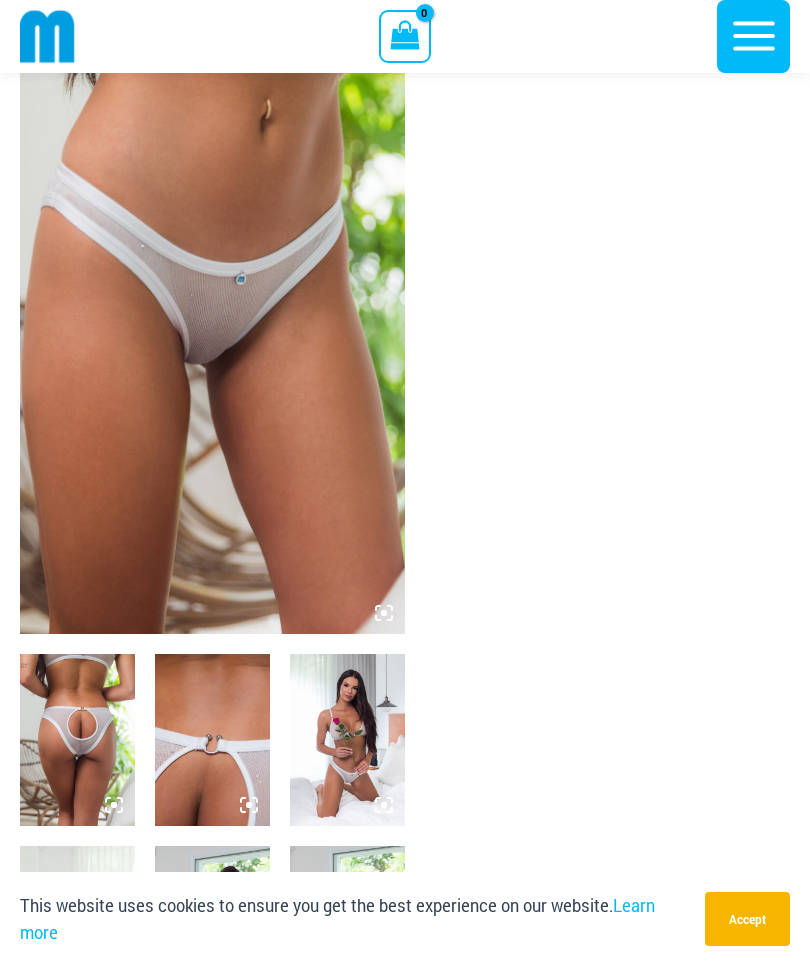 scroll, scrollTop: 0, scrollLeft: 0, axis: both 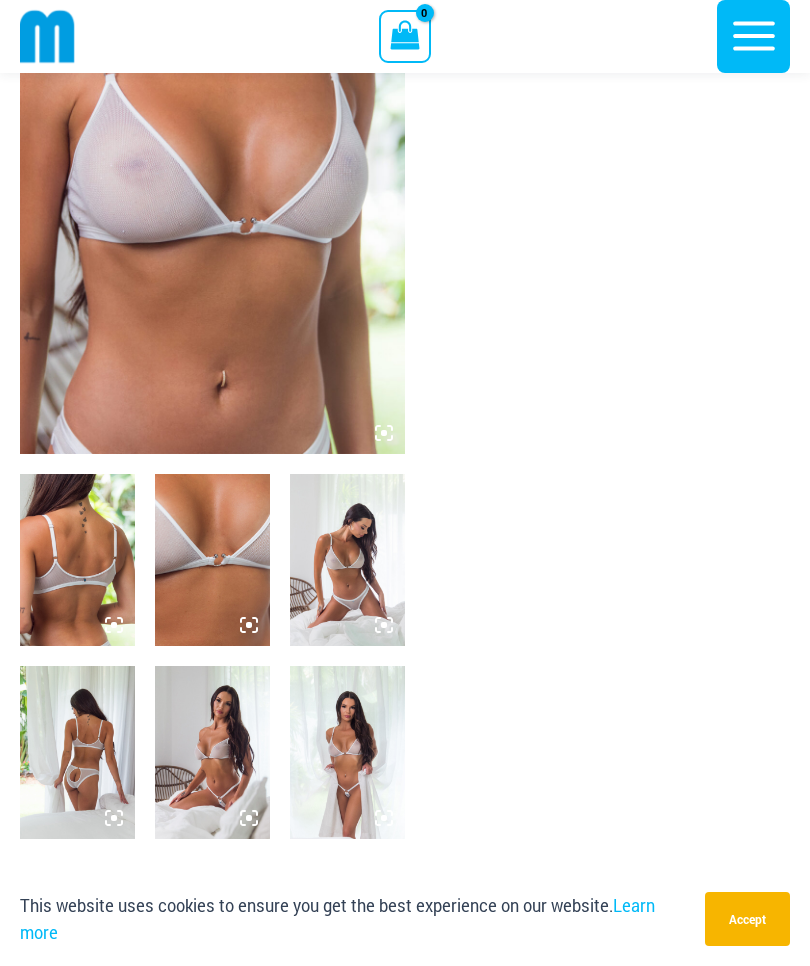 click at bounding box center [347, 752] 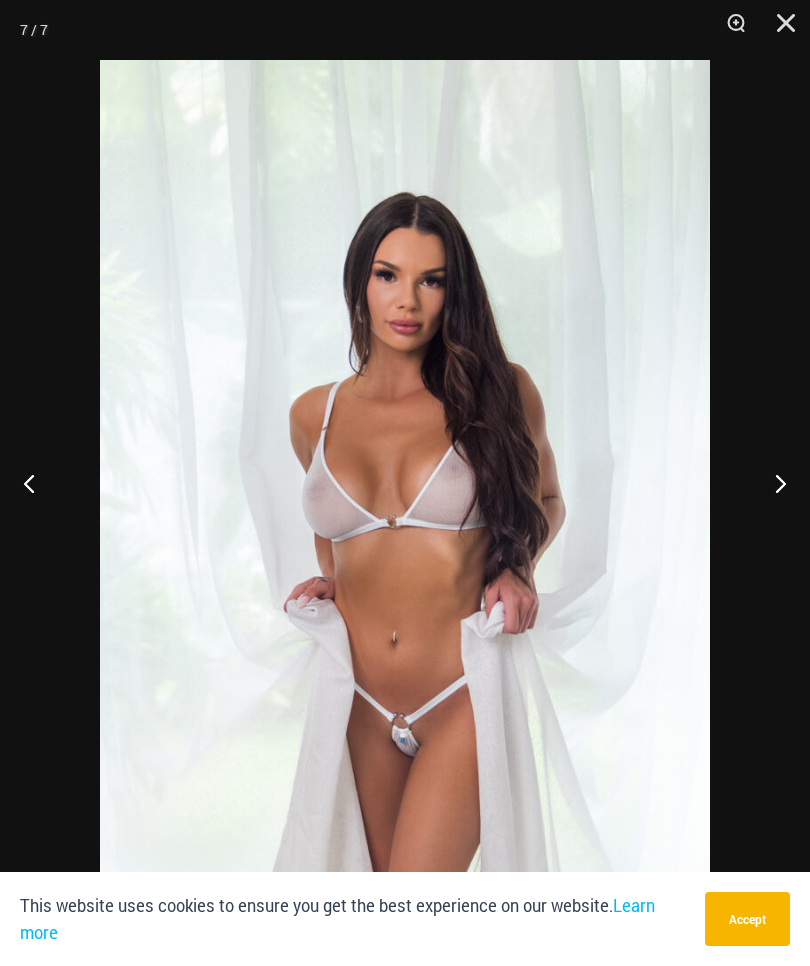click at bounding box center [37, 483] 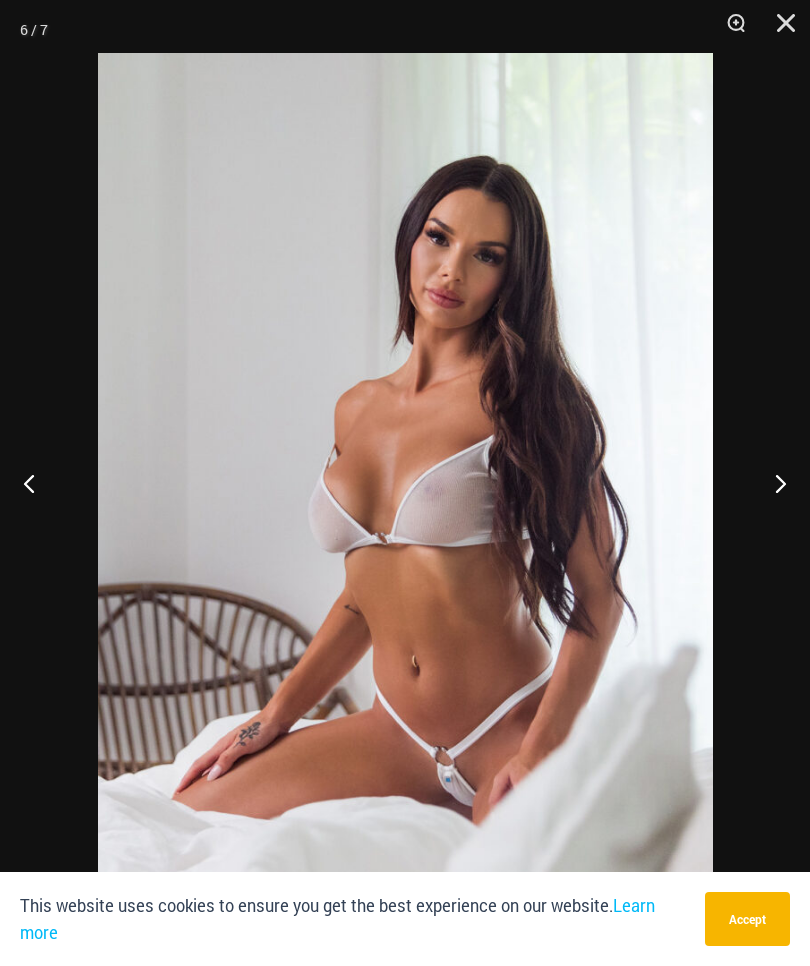 click at bounding box center [779, 30] 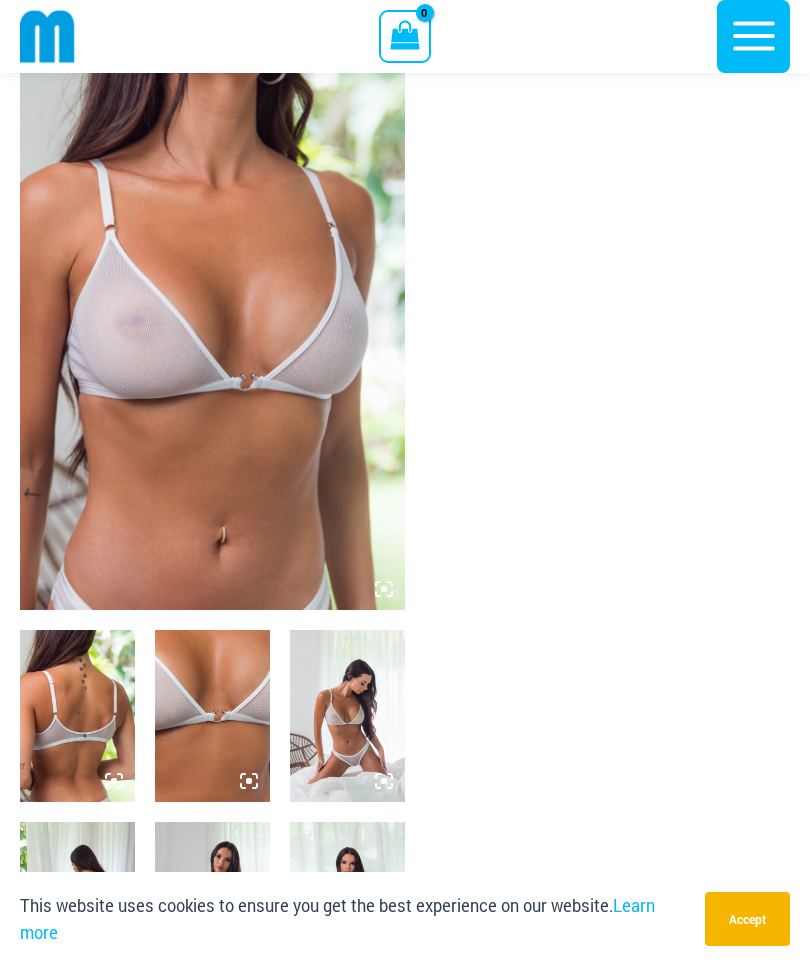 scroll, scrollTop: 0, scrollLeft: 0, axis: both 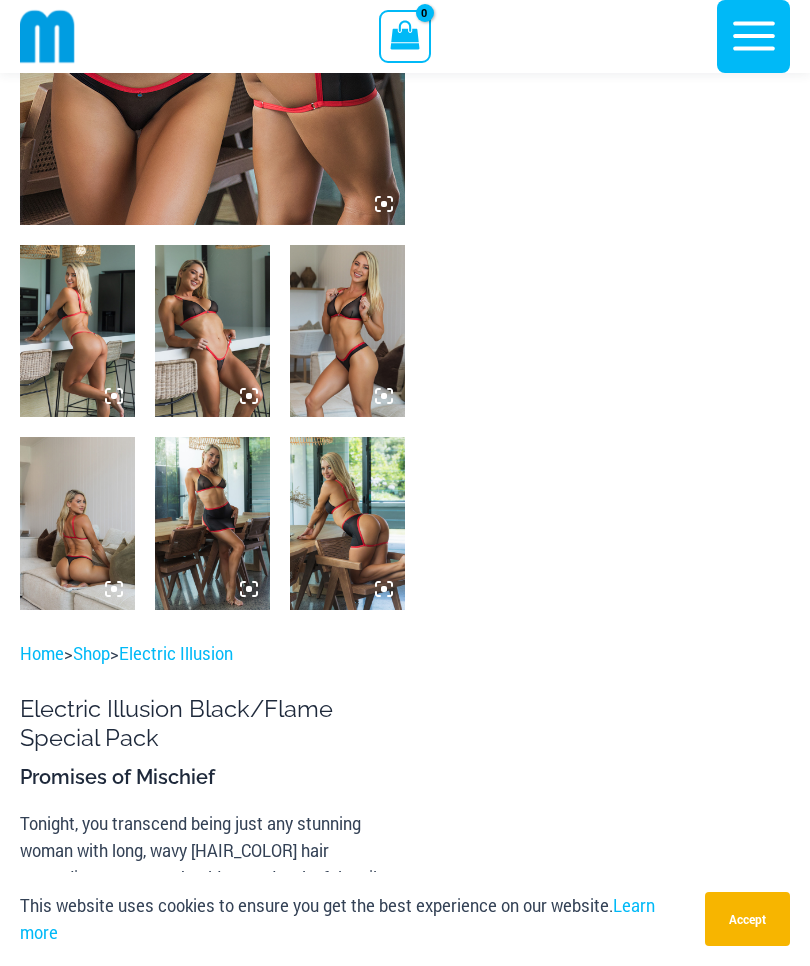 click at bounding box center (212, 331) 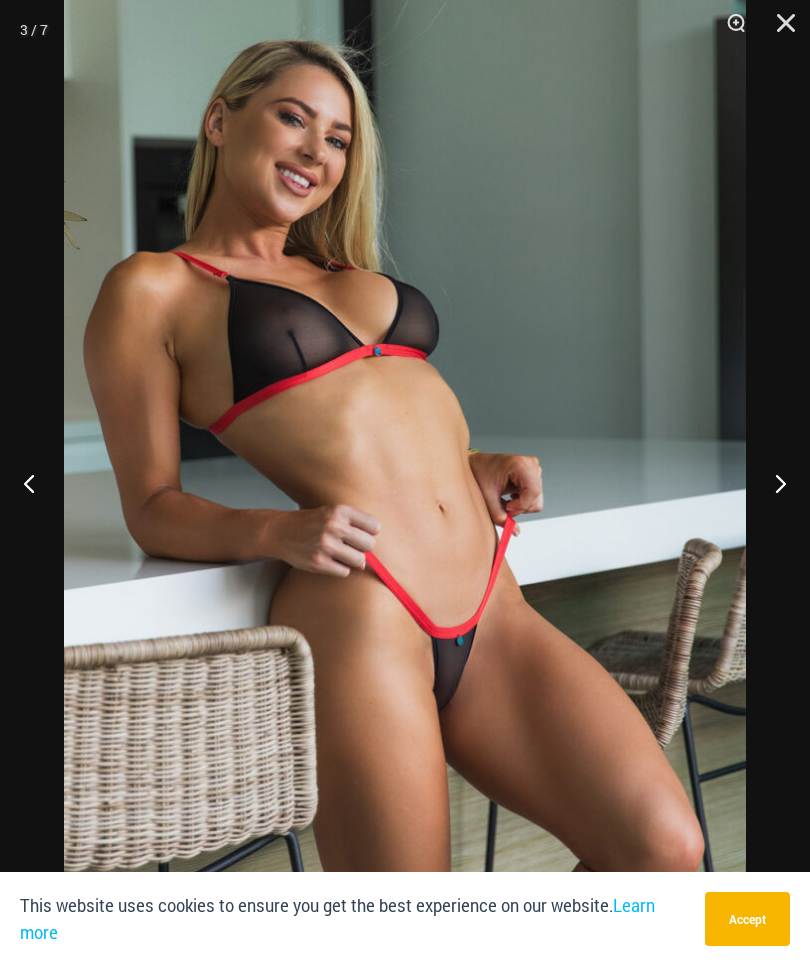 click at bounding box center (772, 483) 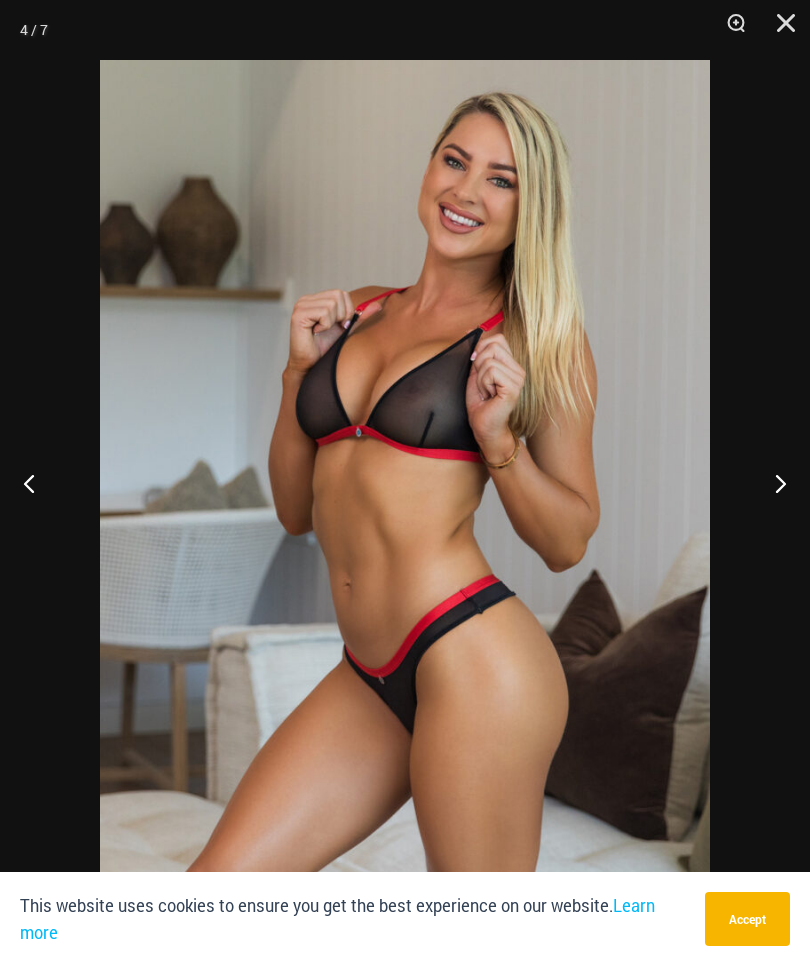 click at bounding box center [772, 483] 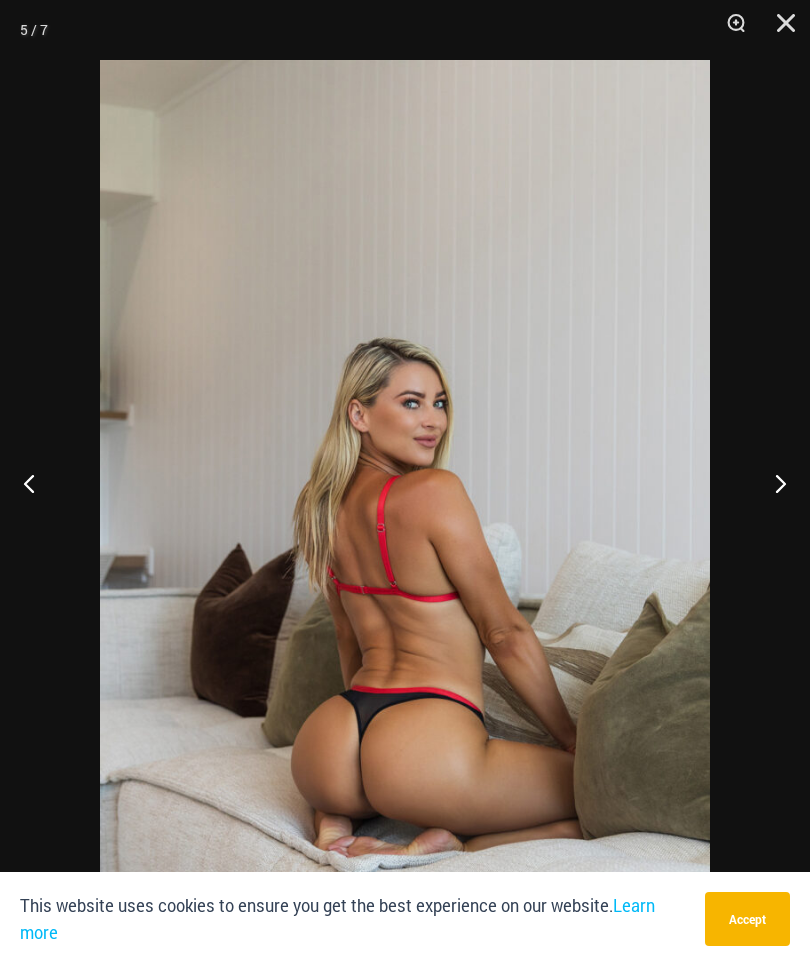 click at bounding box center [772, 483] 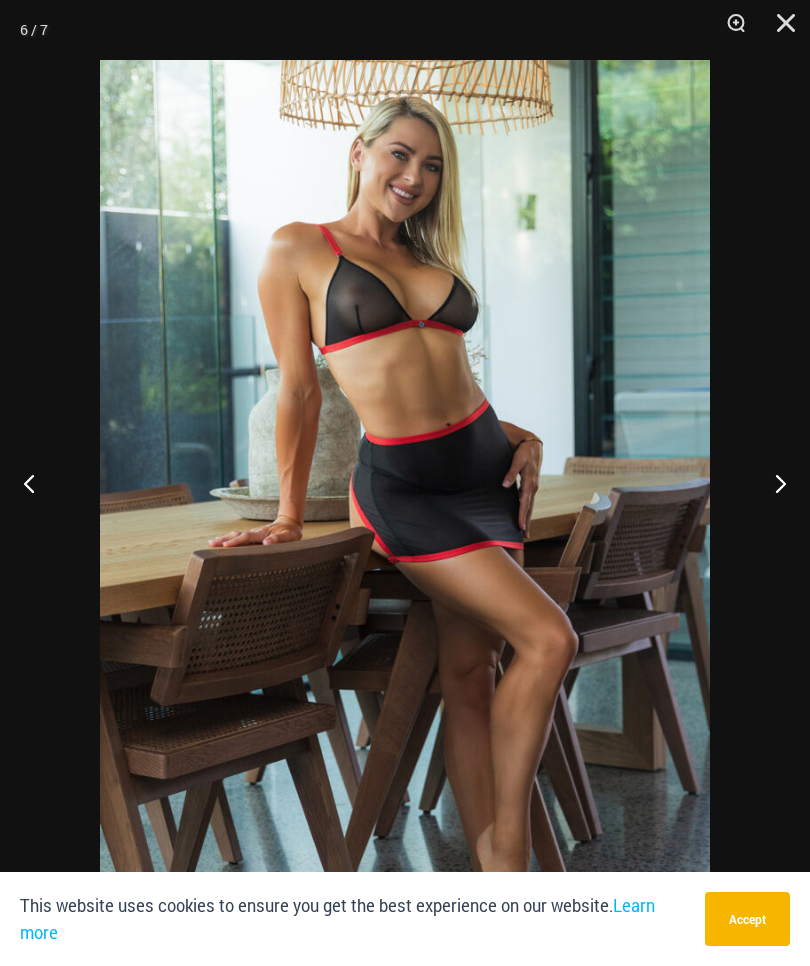 click at bounding box center [772, 483] 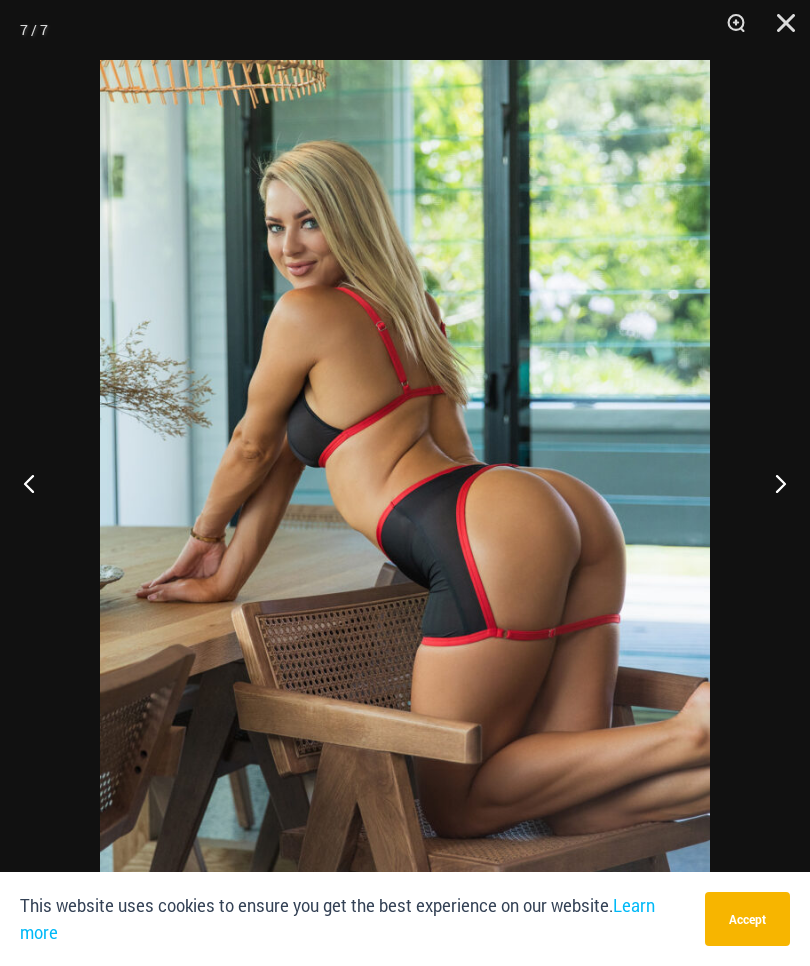 click at bounding box center (772, 483) 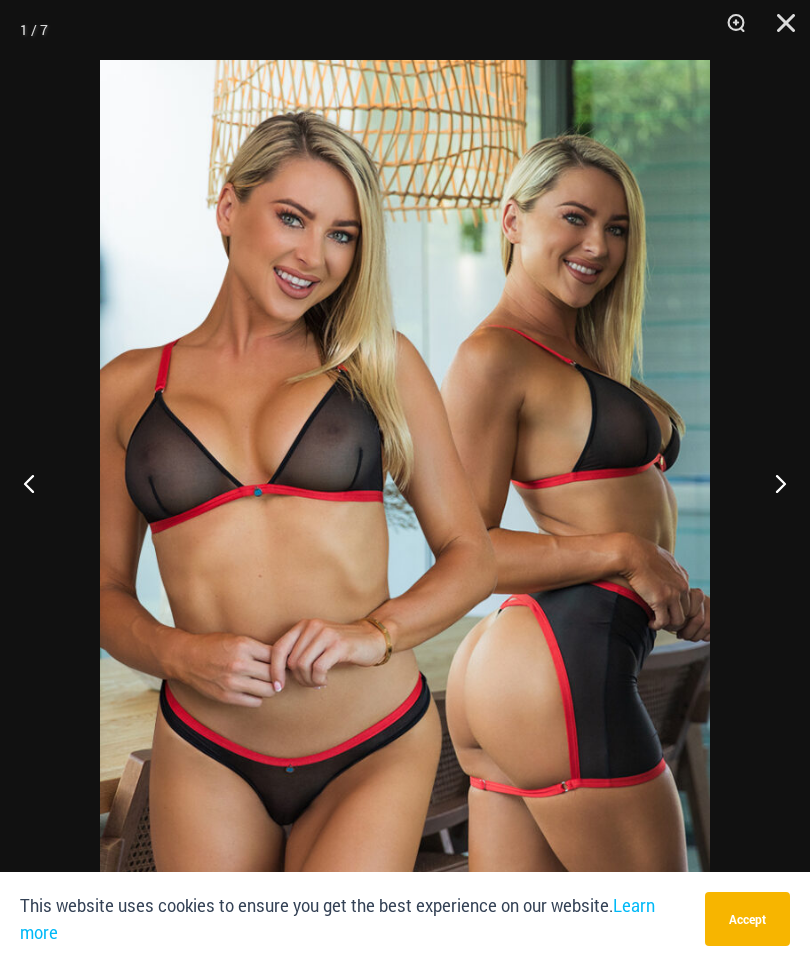 click at bounding box center [772, 483] 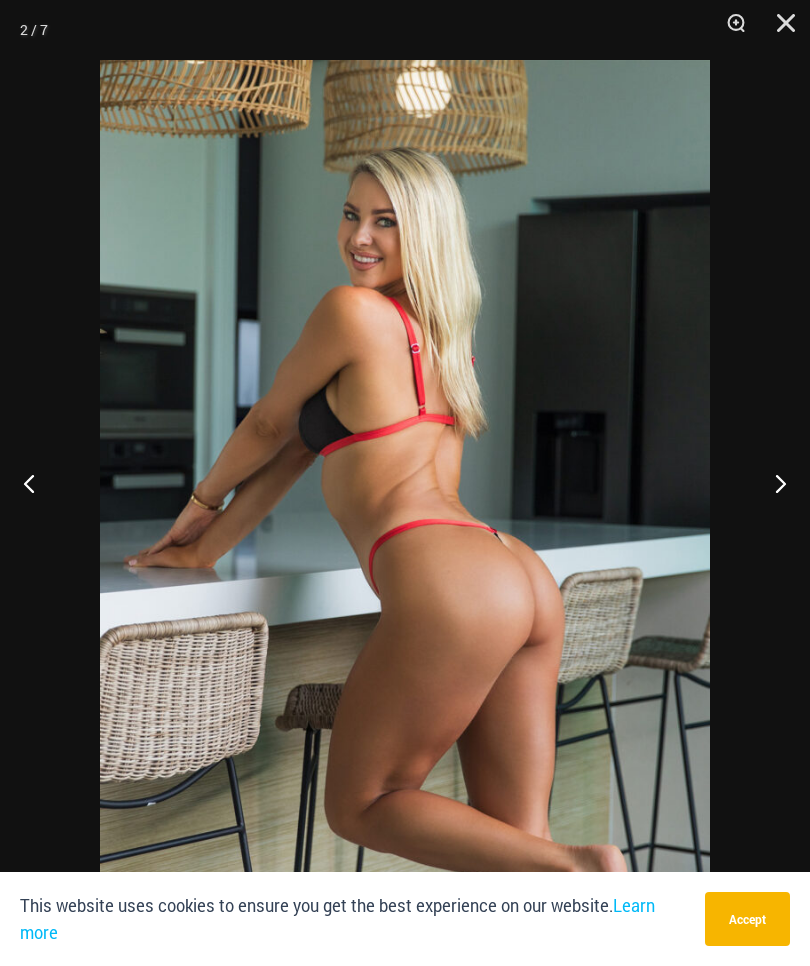 click at bounding box center (772, 483) 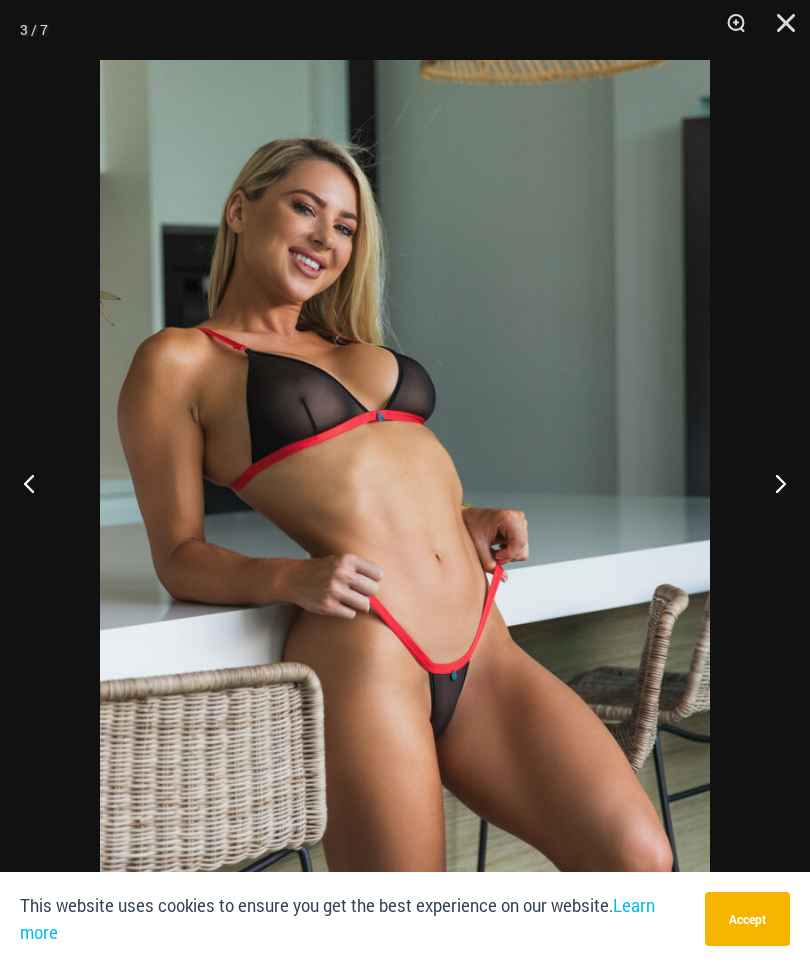click at bounding box center [779, 30] 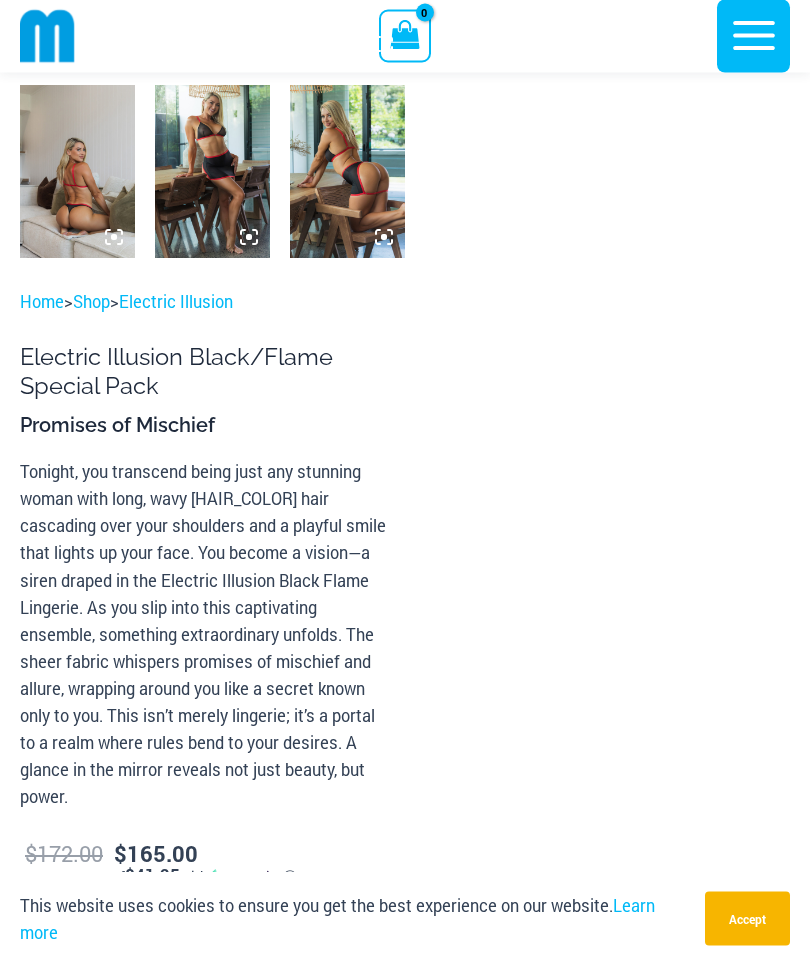 scroll, scrollTop: 826, scrollLeft: 0, axis: vertical 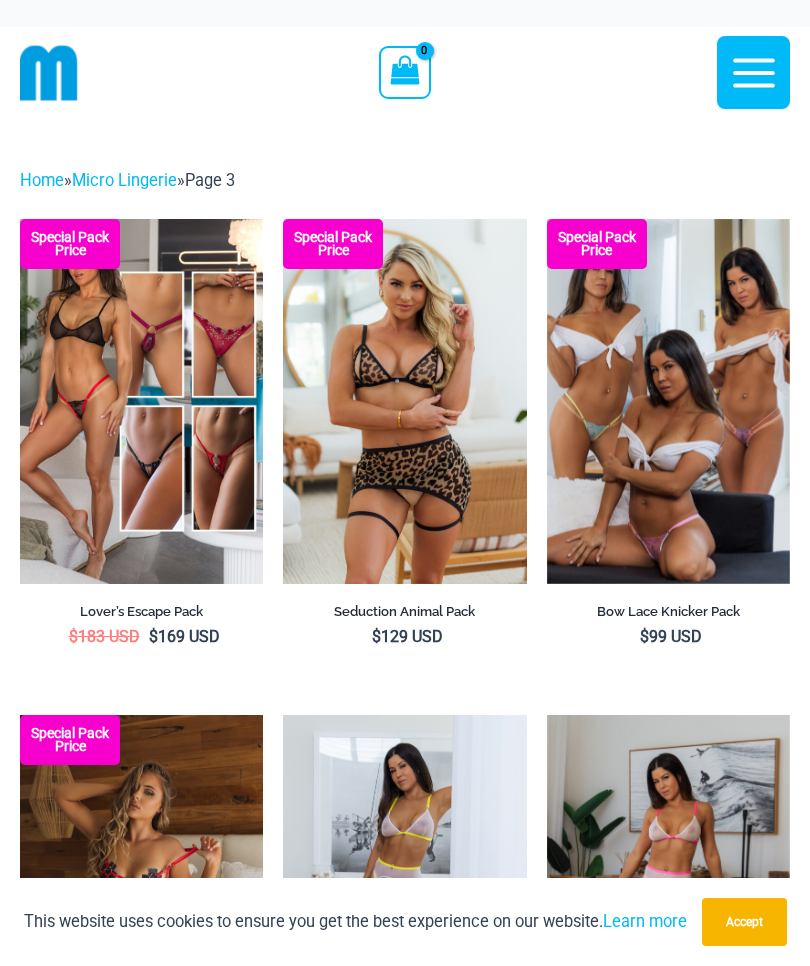 click at bounding box center [20, 219] 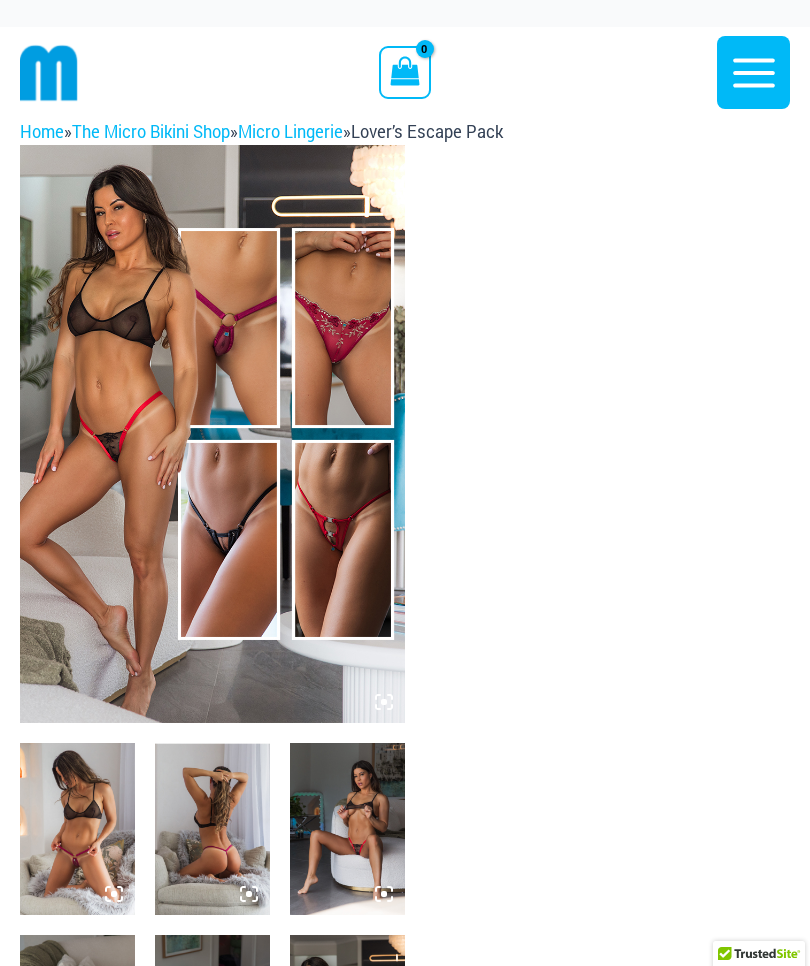 scroll, scrollTop: 0, scrollLeft: 0, axis: both 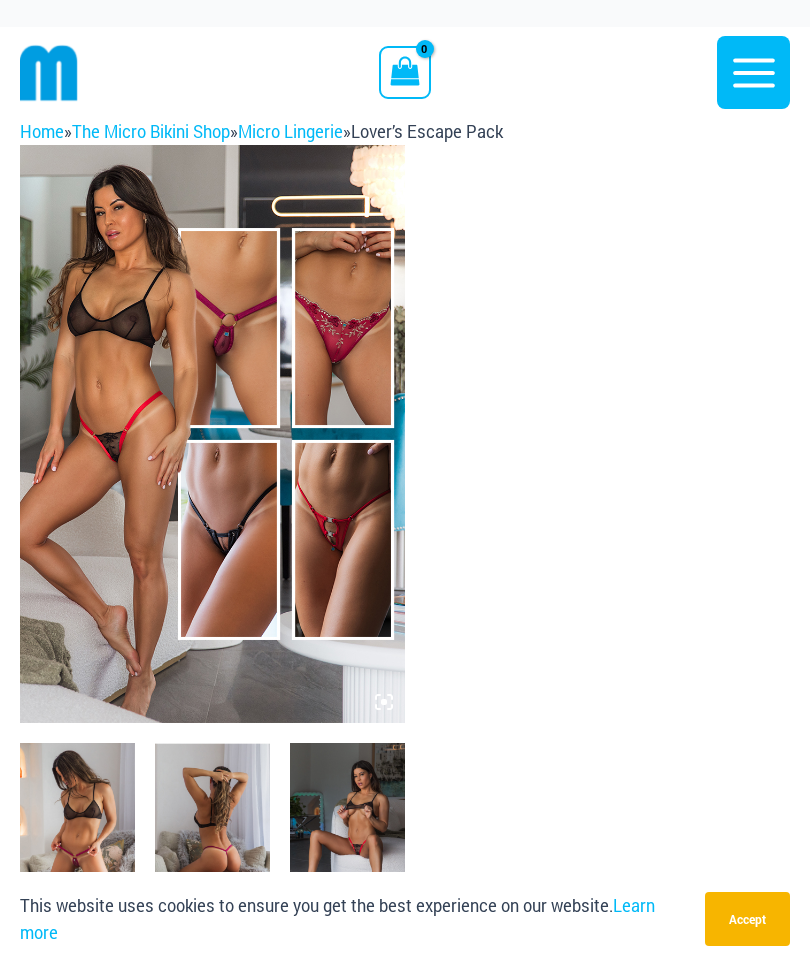click at bounding box center (212, 434) 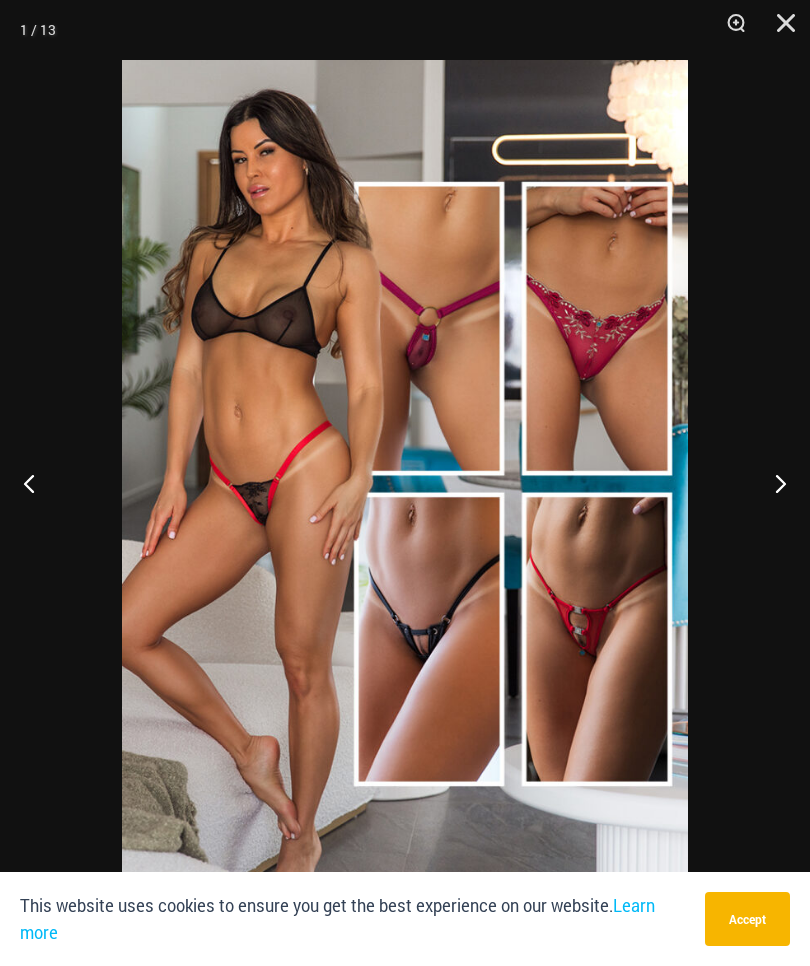 click at bounding box center [772, 483] 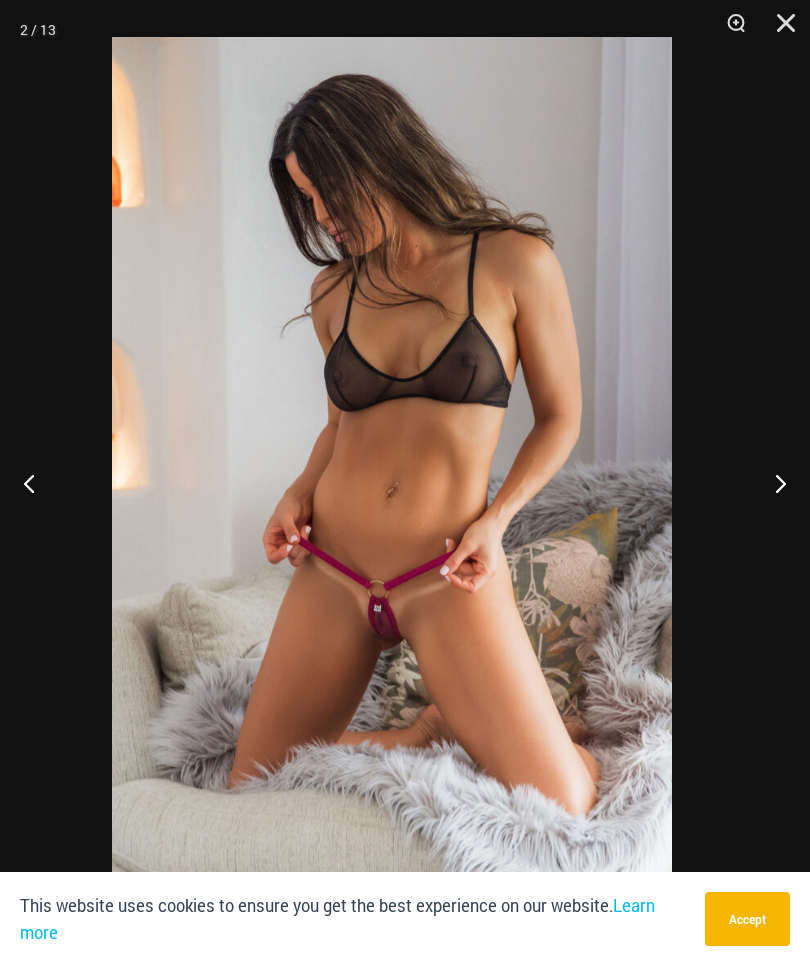 click at bounding box center [392, 456] 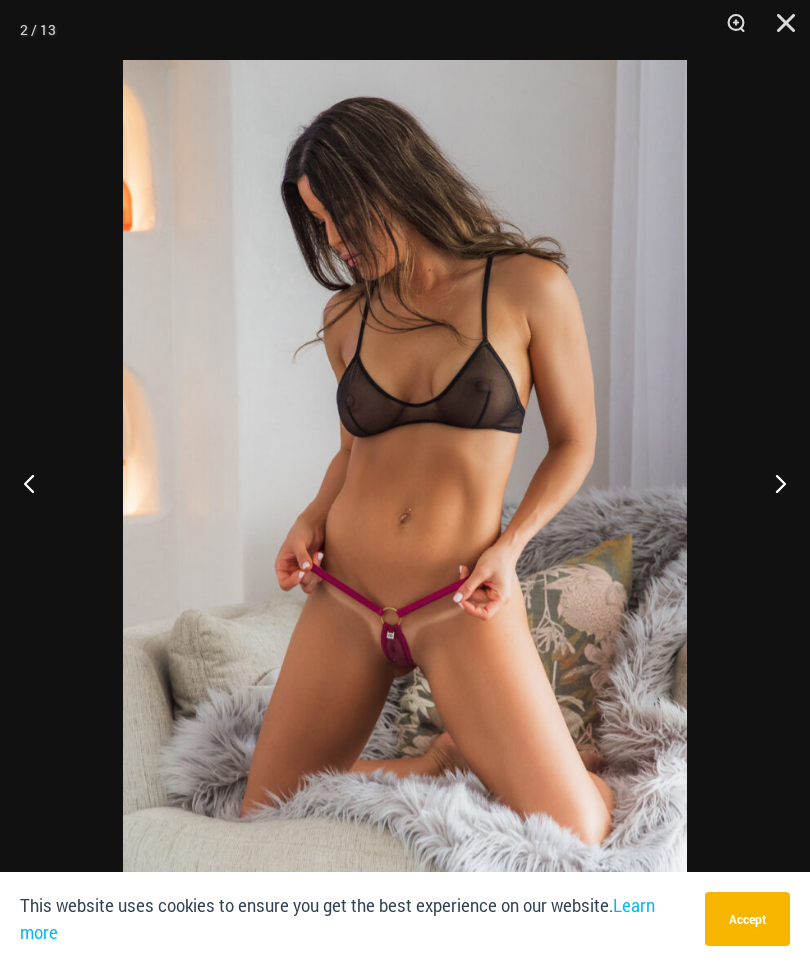 click at bounding box center (772, 483) 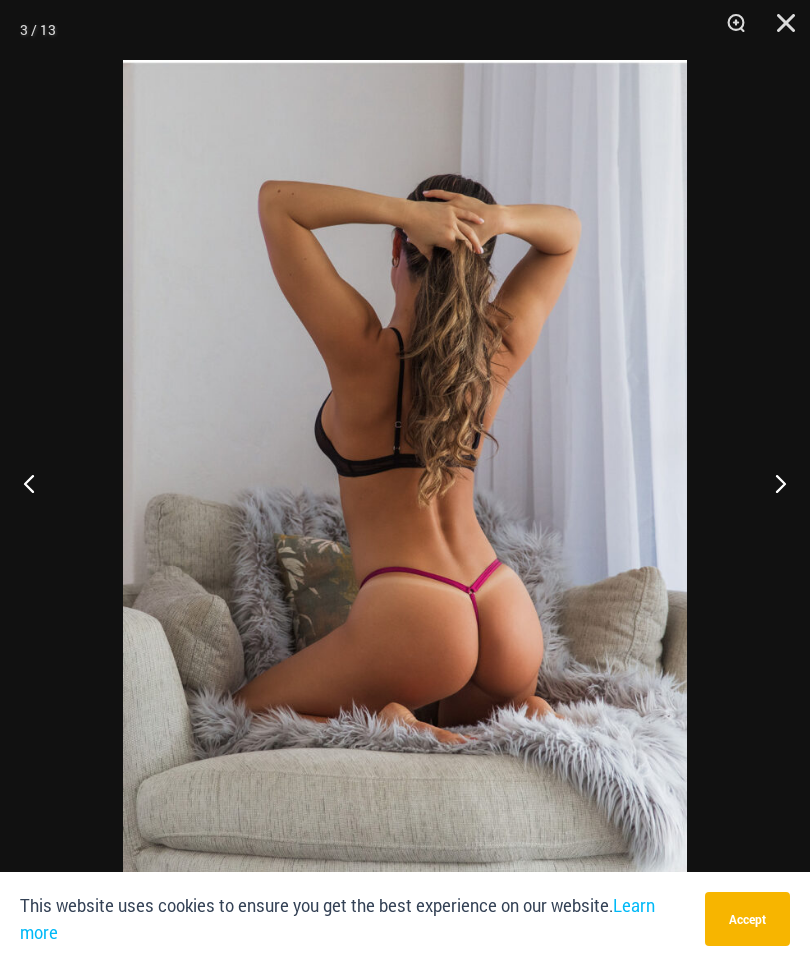 click at bounding box center [772, 483] 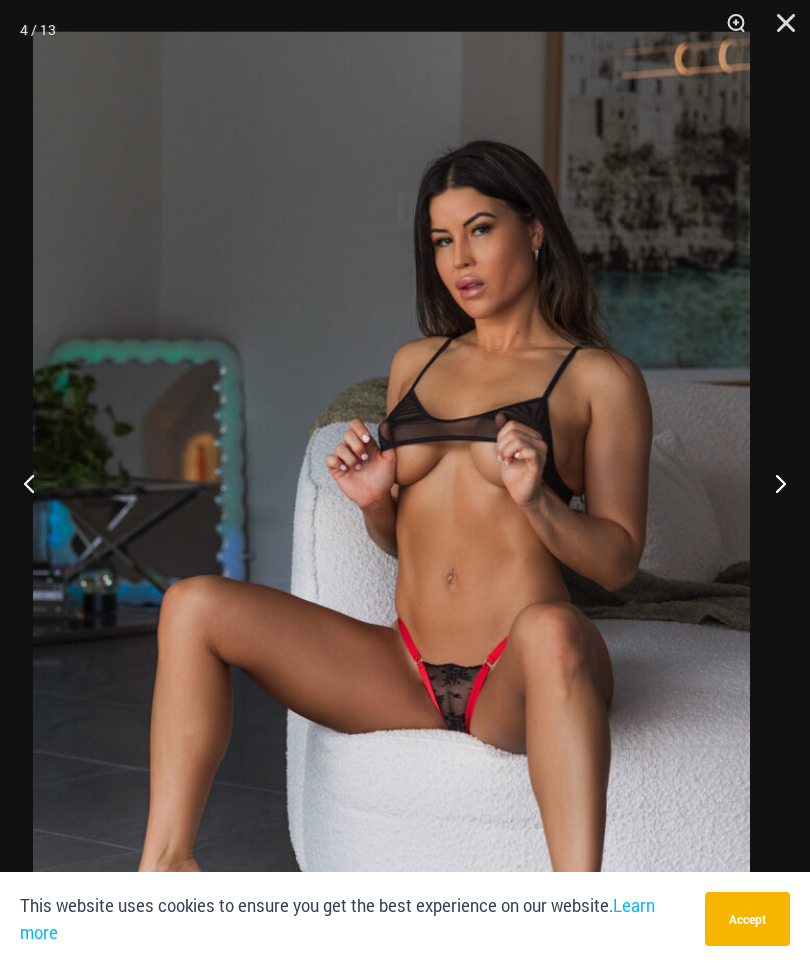 click at bounding box center (772, 483) 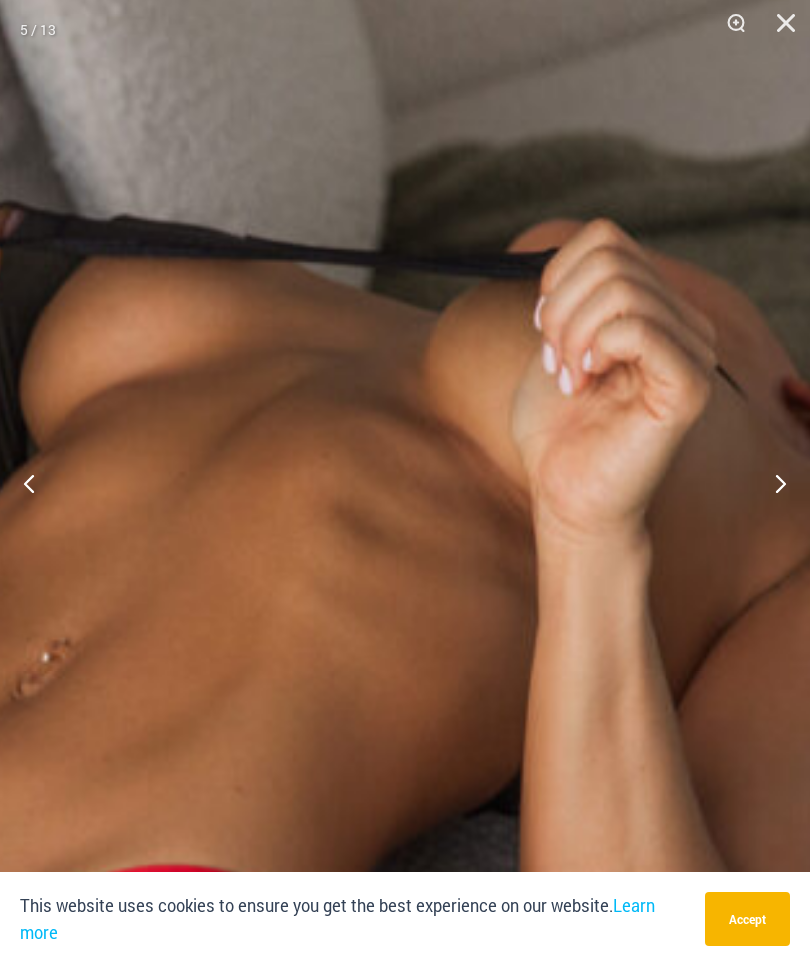 click at bounding box center [2, 687] 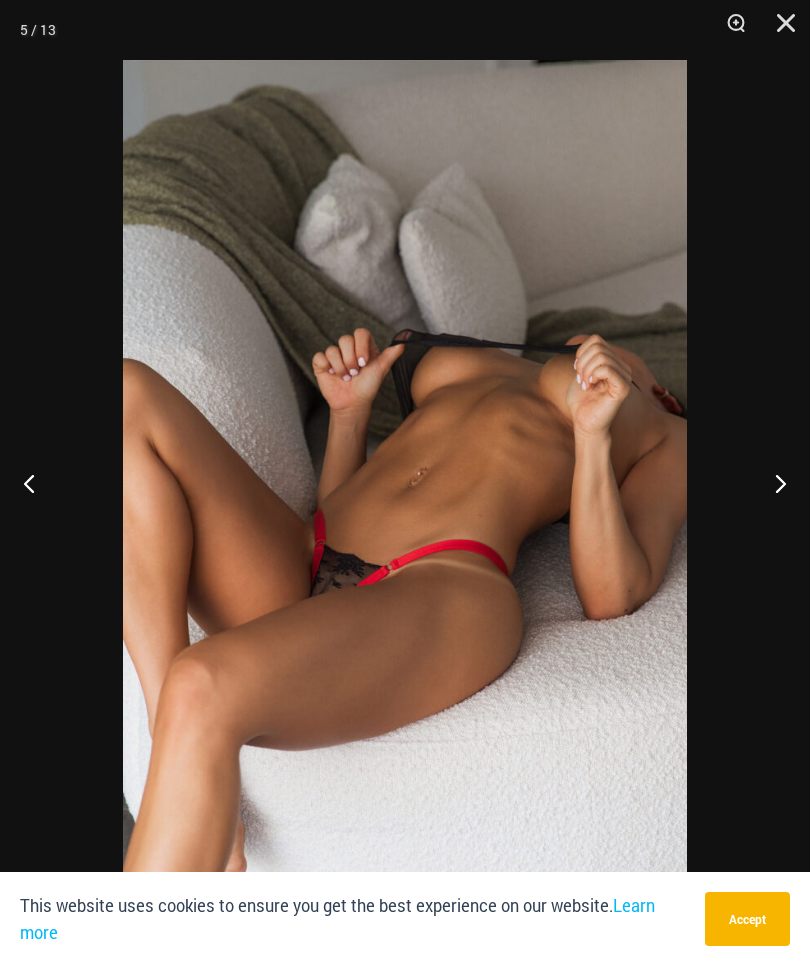 click at bounding box center (772, 483) 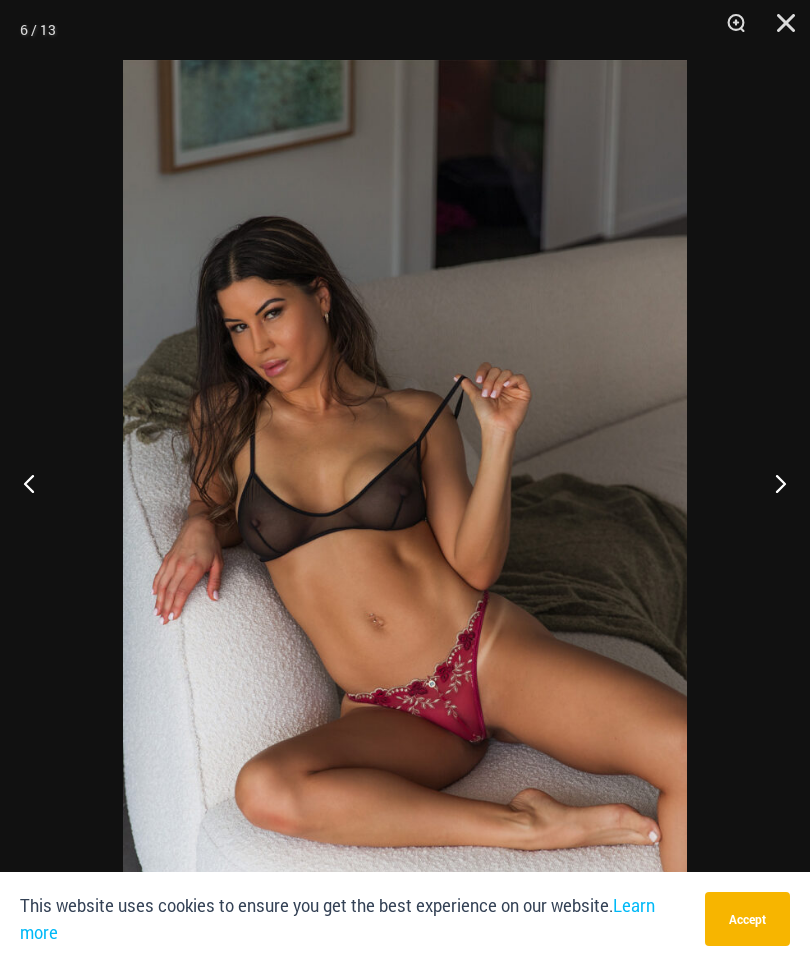 click at bounding box center [772, 483] 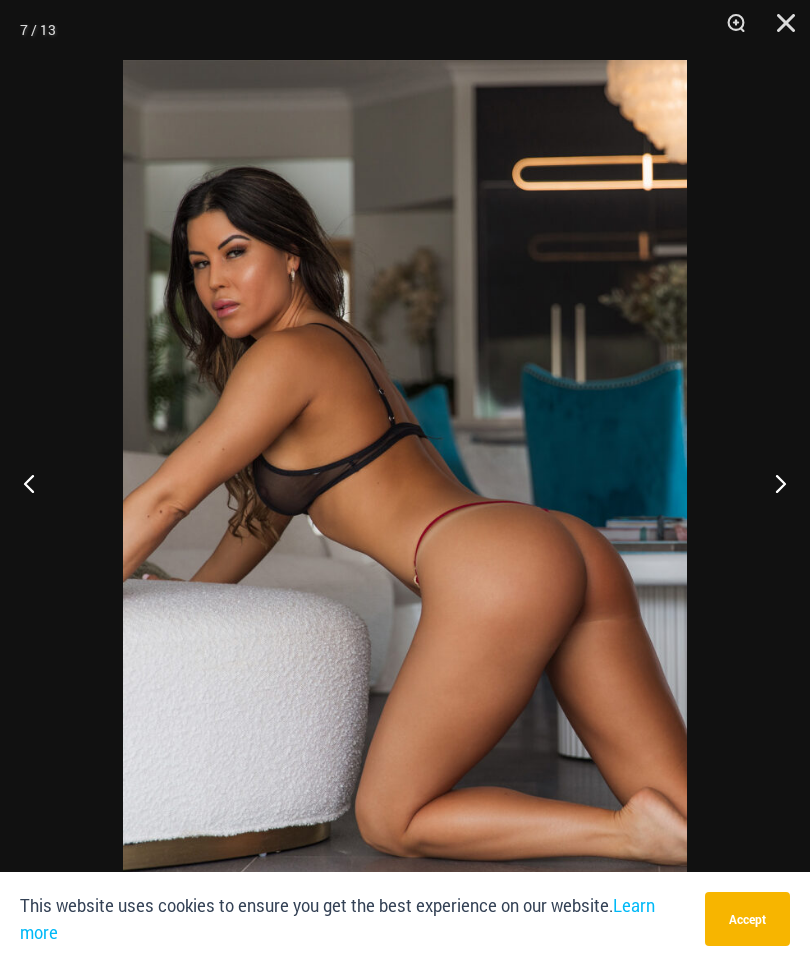 click at bounding box center [772, 483] 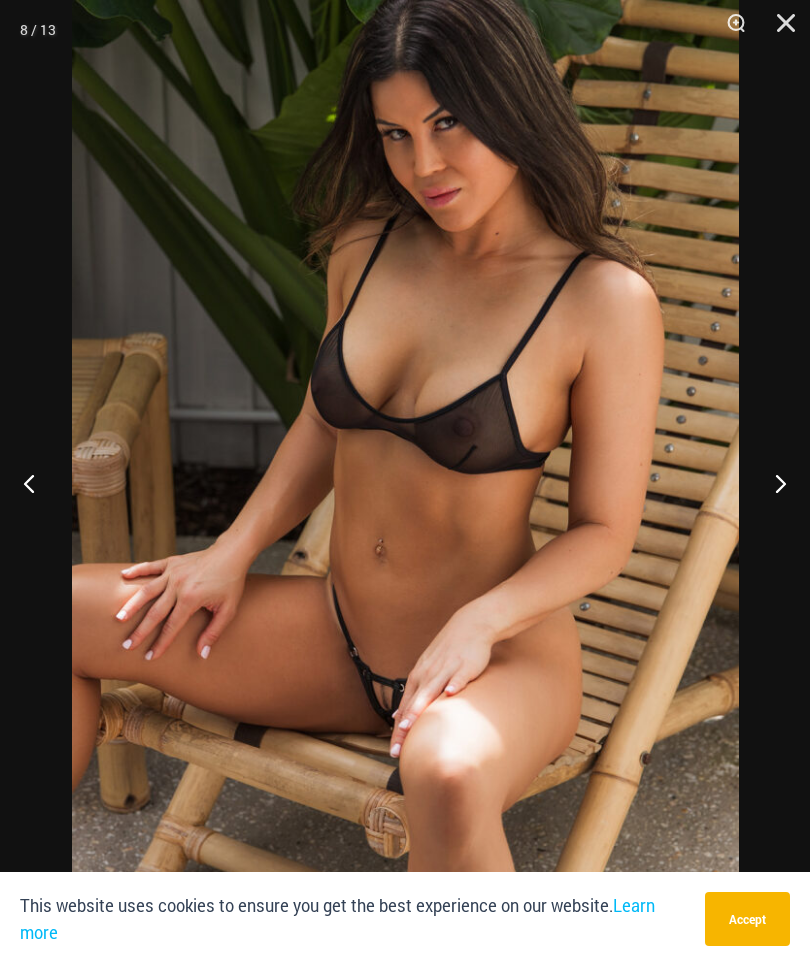 click at bounding box center (772, 483) 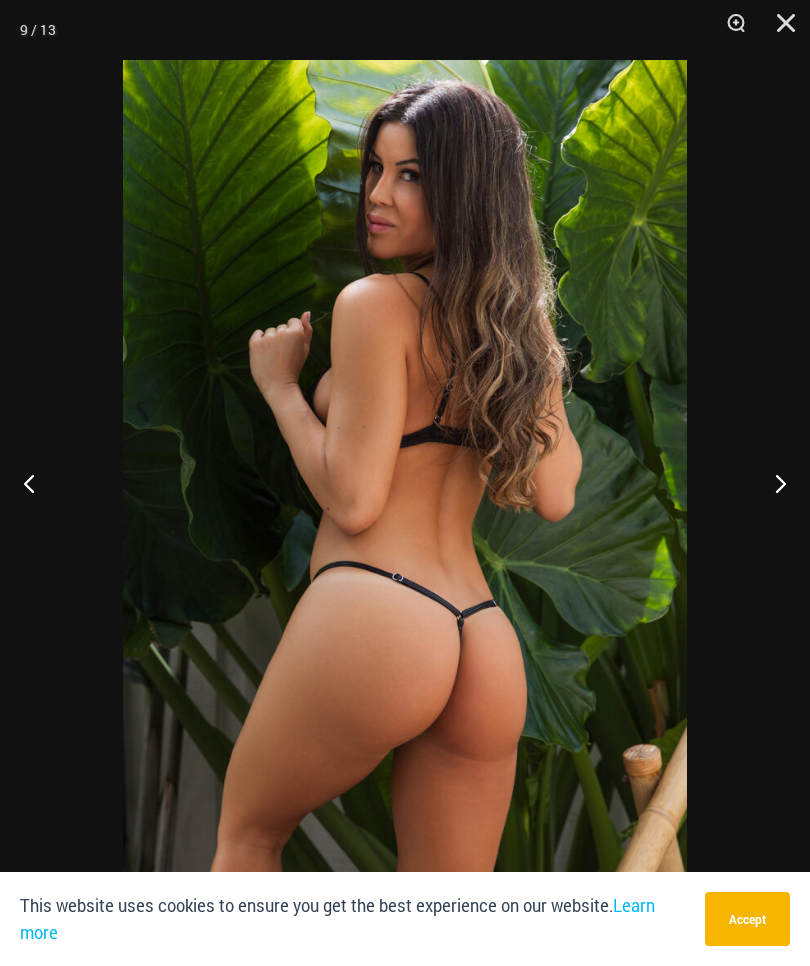 click at bounding box center [772, 483] 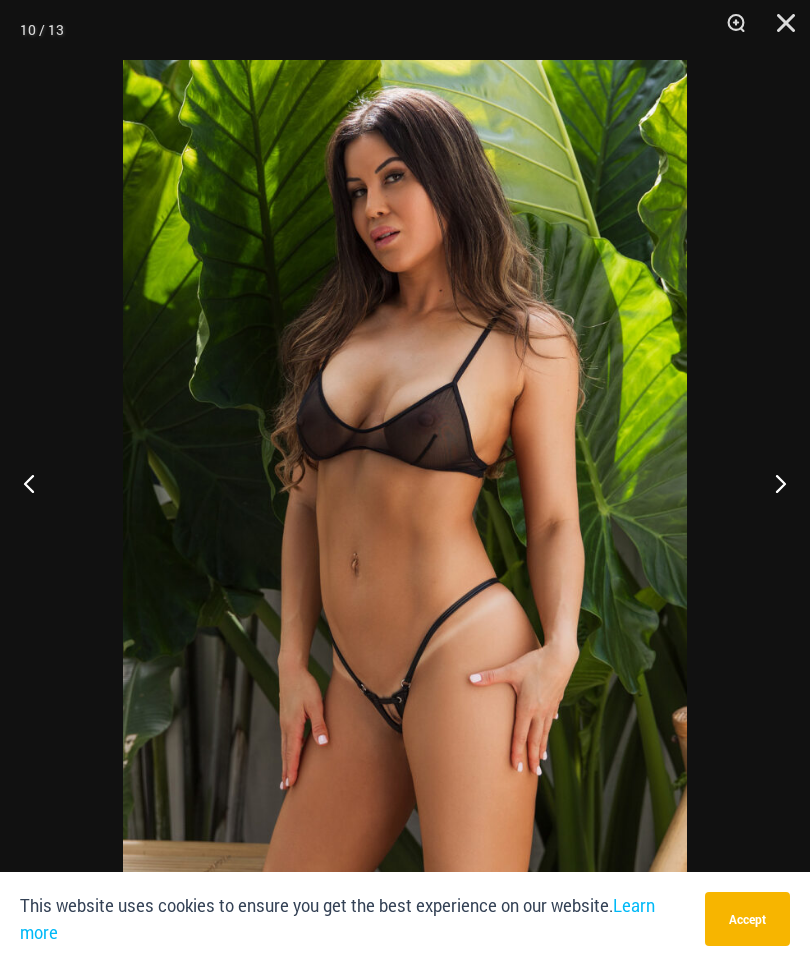 click at bounding box center [772, 483] 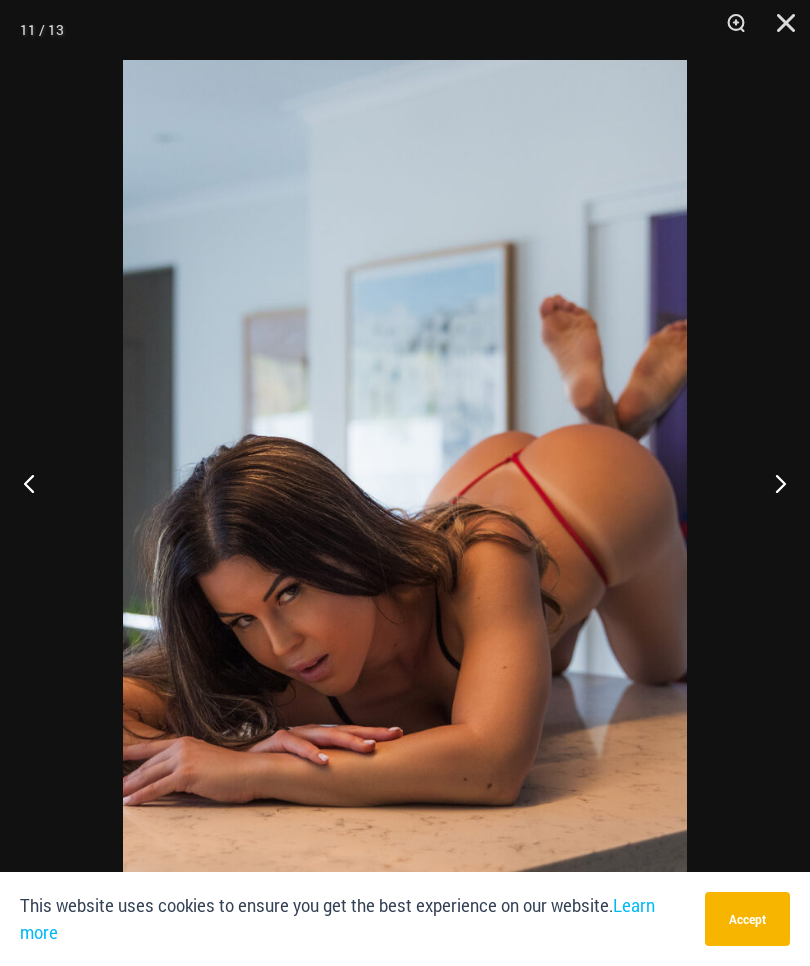 click at bounding box center (772, 483) 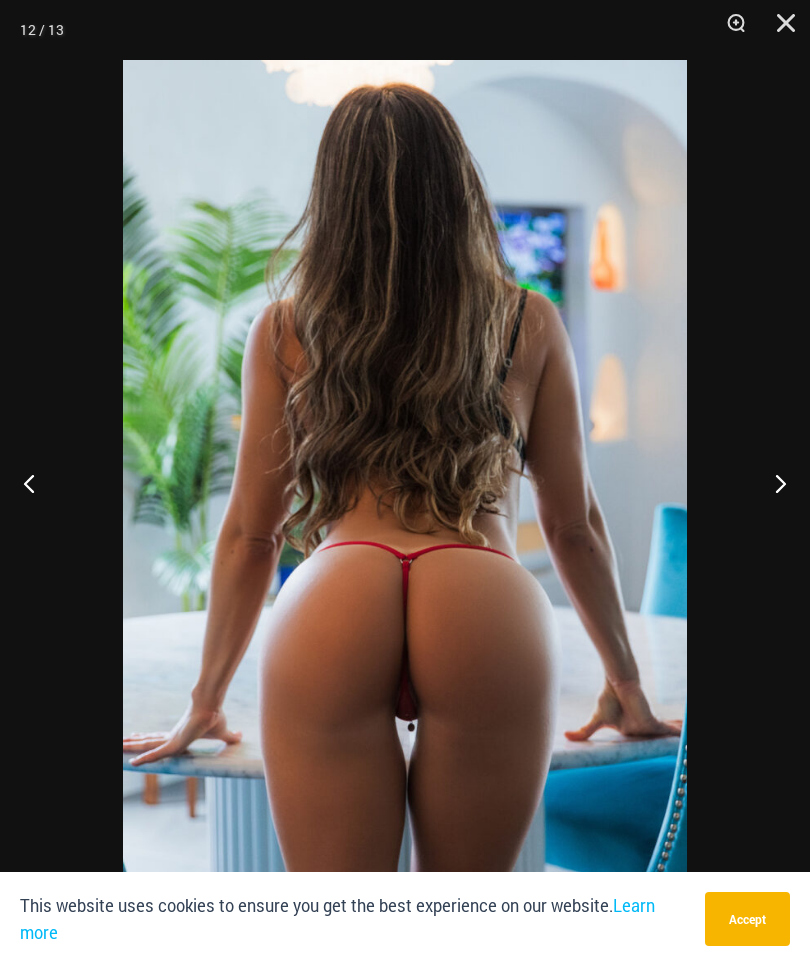 click at bounding box center [772, 483] 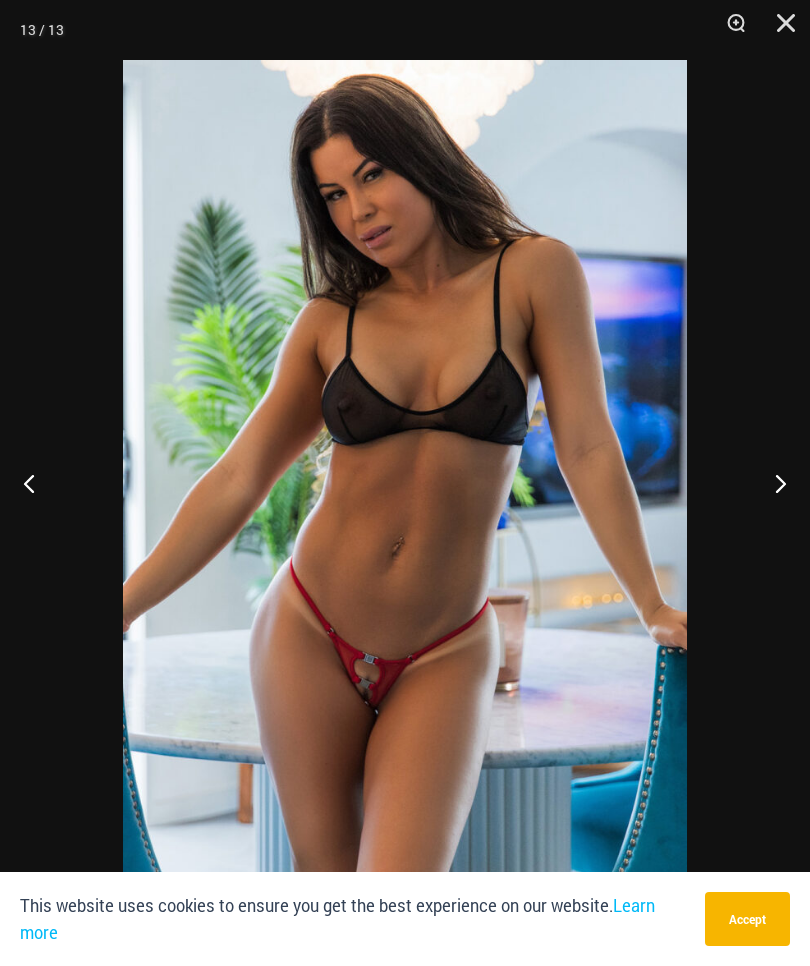 click at bounding box center (772, 483) 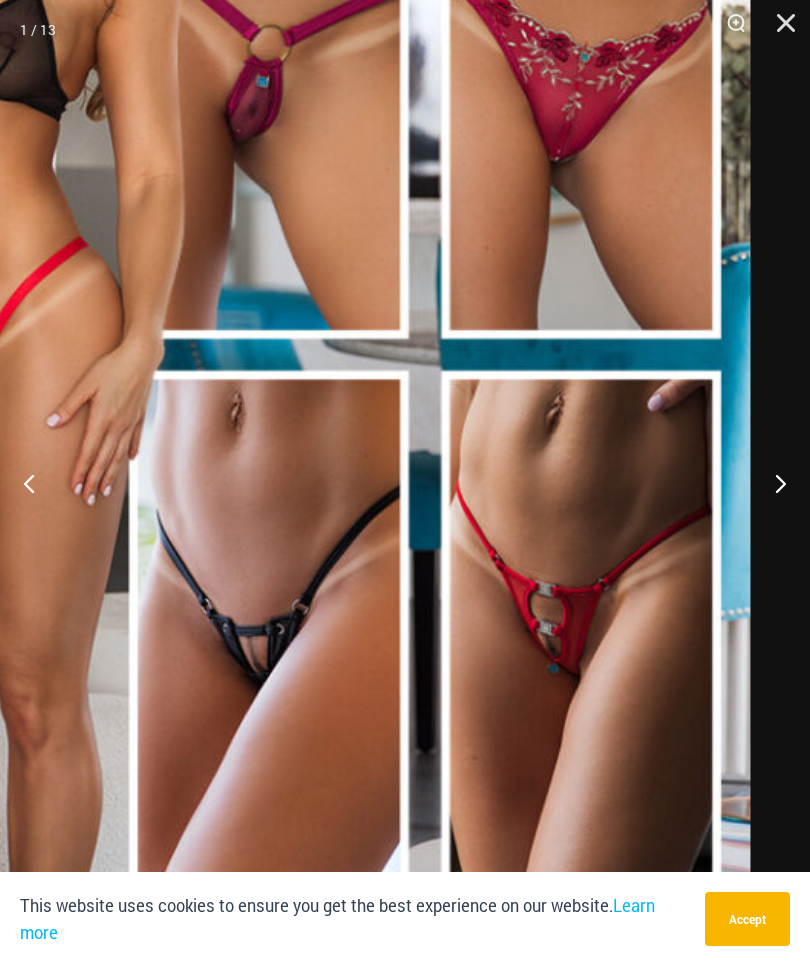click at bounding box center (779, 30) 